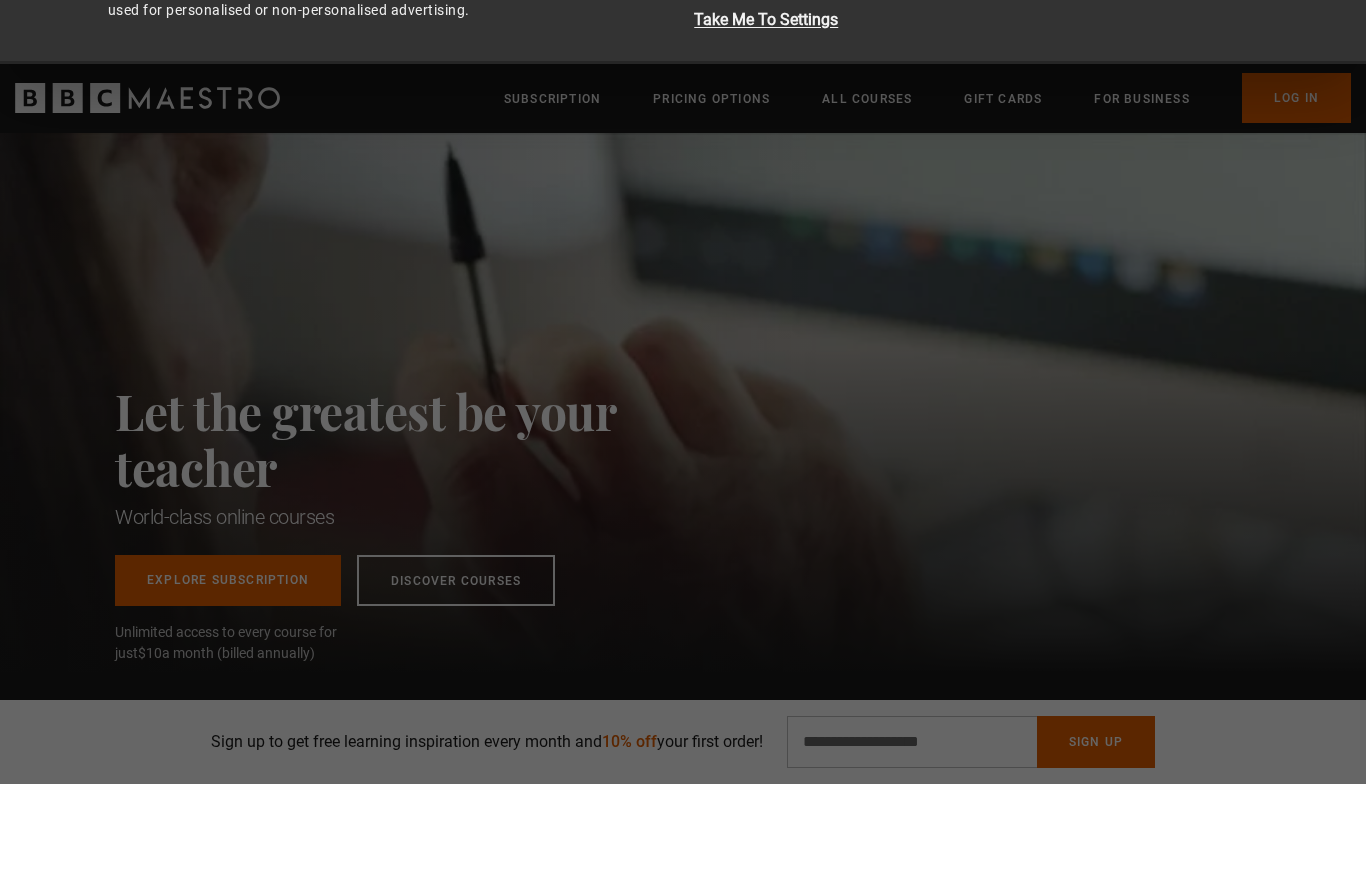scroll, scrollTop: 66, scrollLeft: 0, axis: vertical 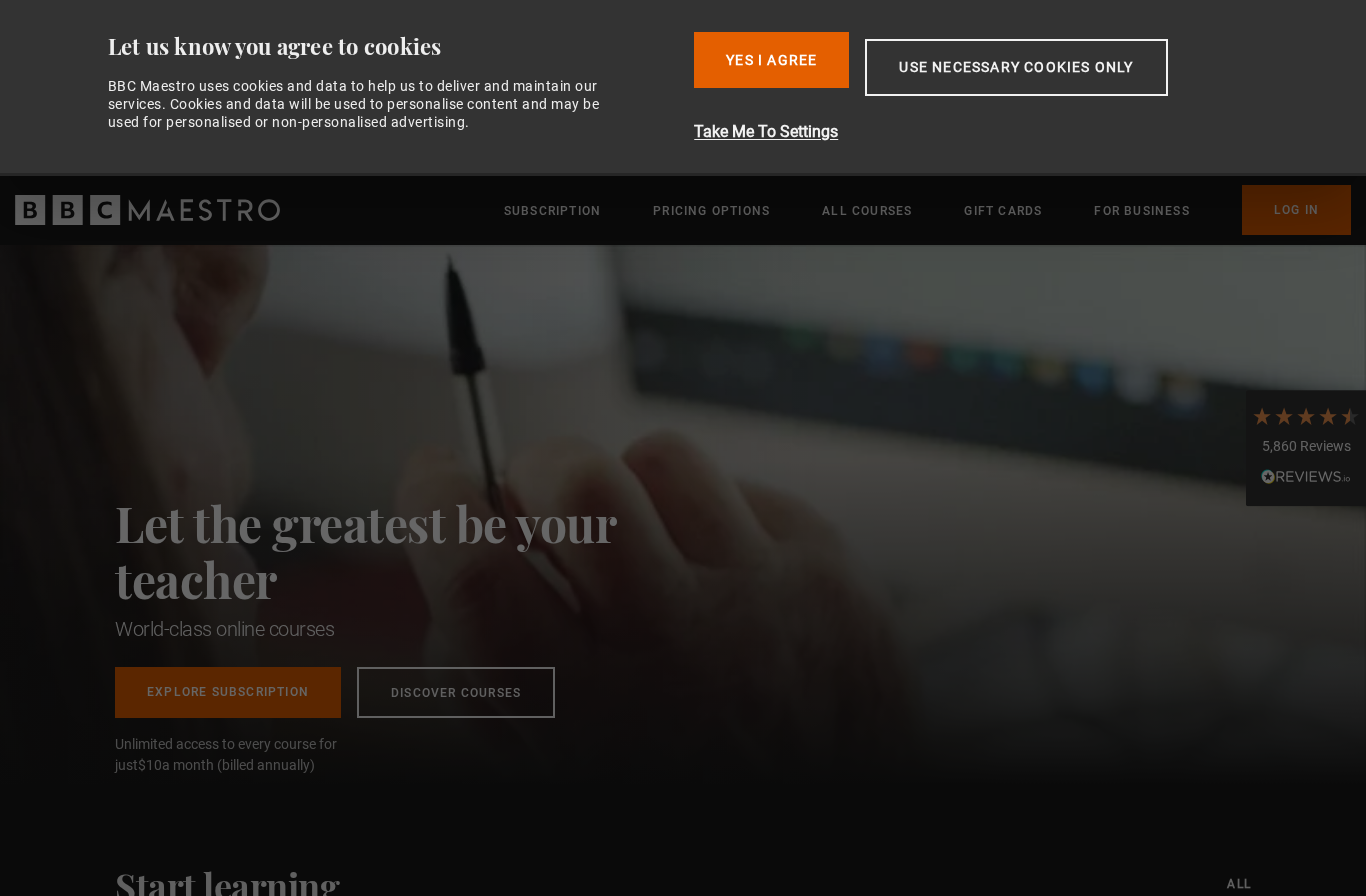 click on "Let the greatest be your teacher
World-class online courses
Explore Subscription
Discover Courses
Explore Subscription
Discover Courses
Unlimited access to every course for just  $10  a month (billed annually)" at bounding box center (683, 514) 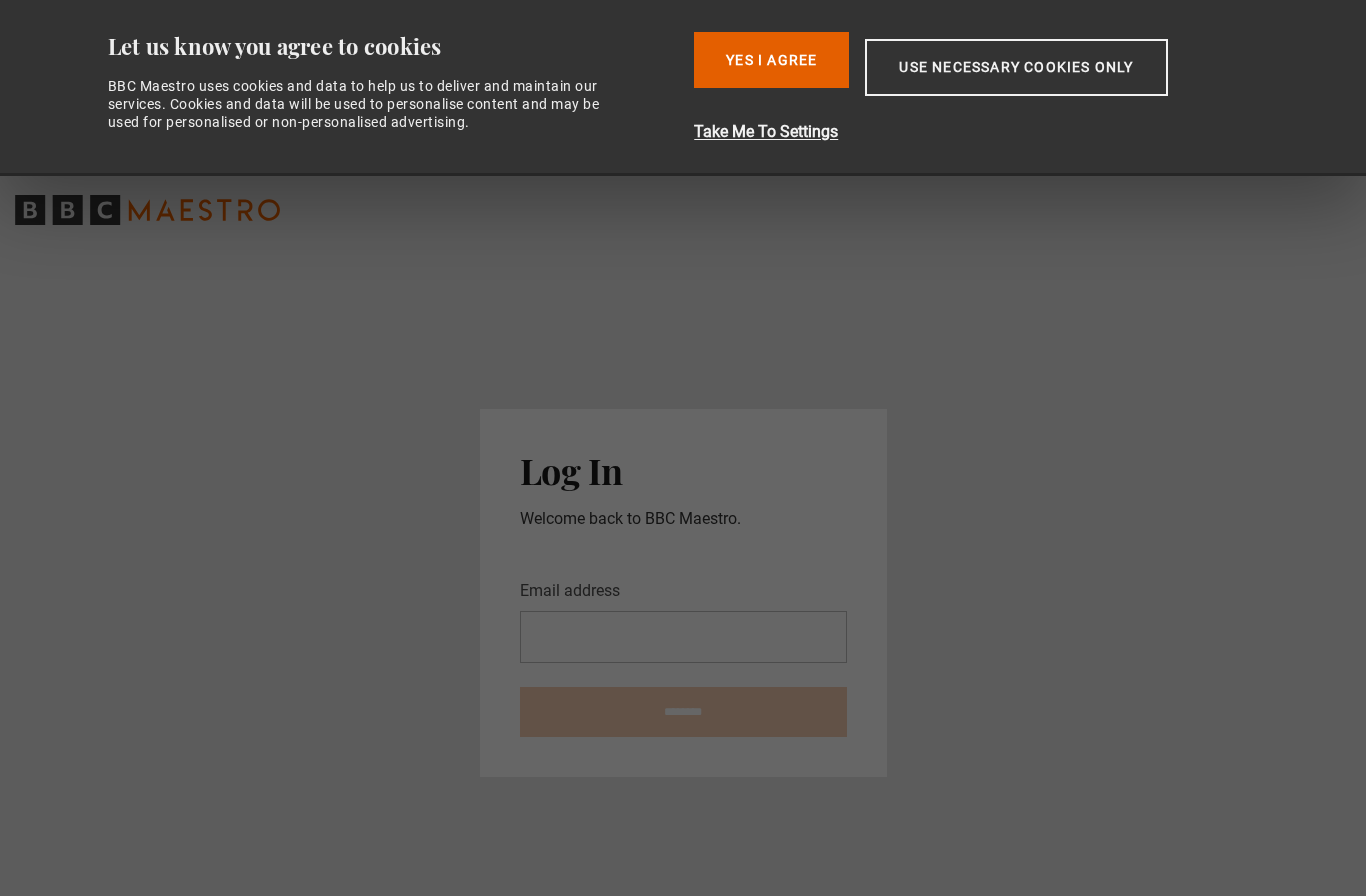 scroll, scrollTop: 0, scrollLeft: 0, axis: both 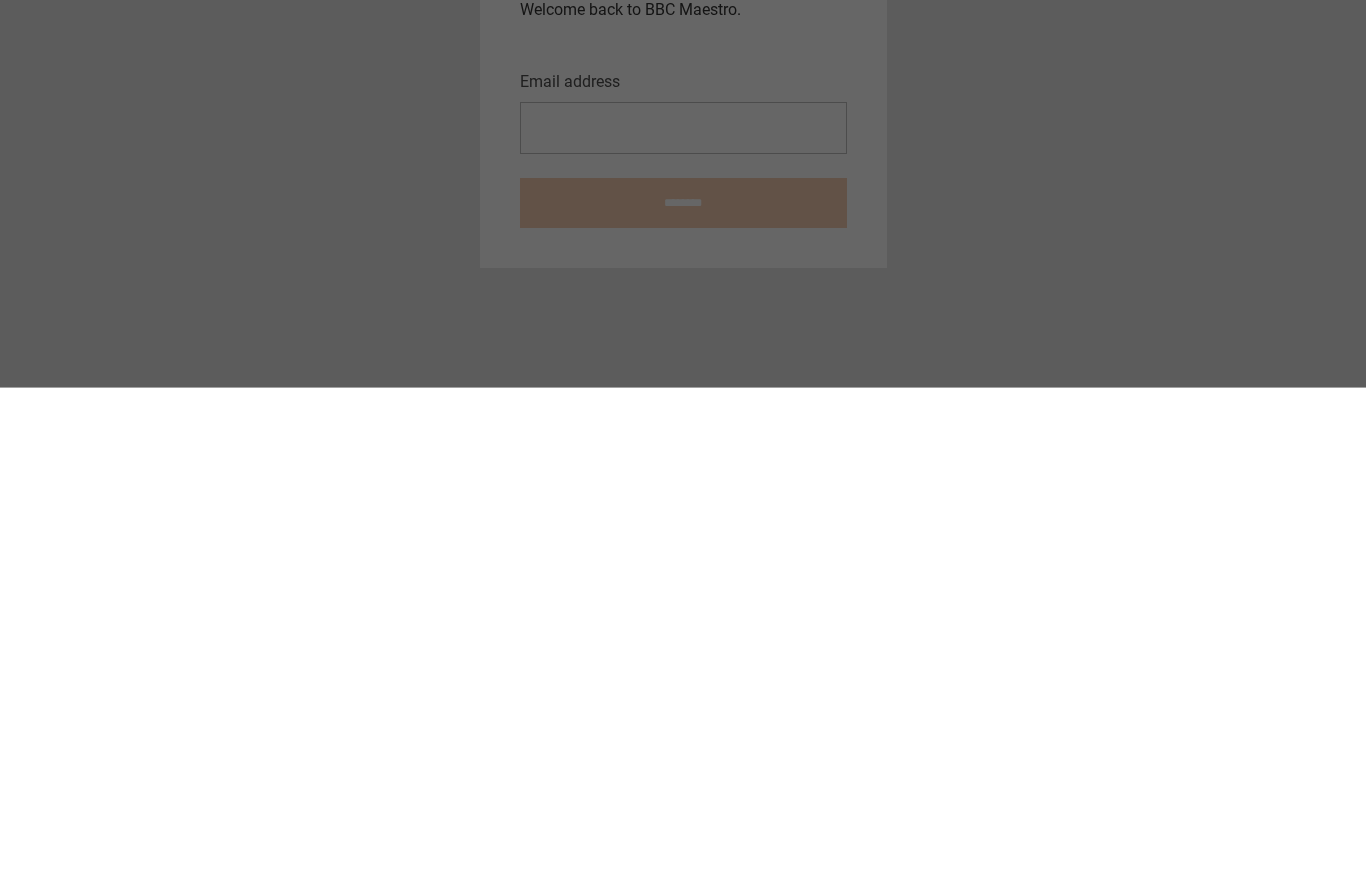 type on "**********" 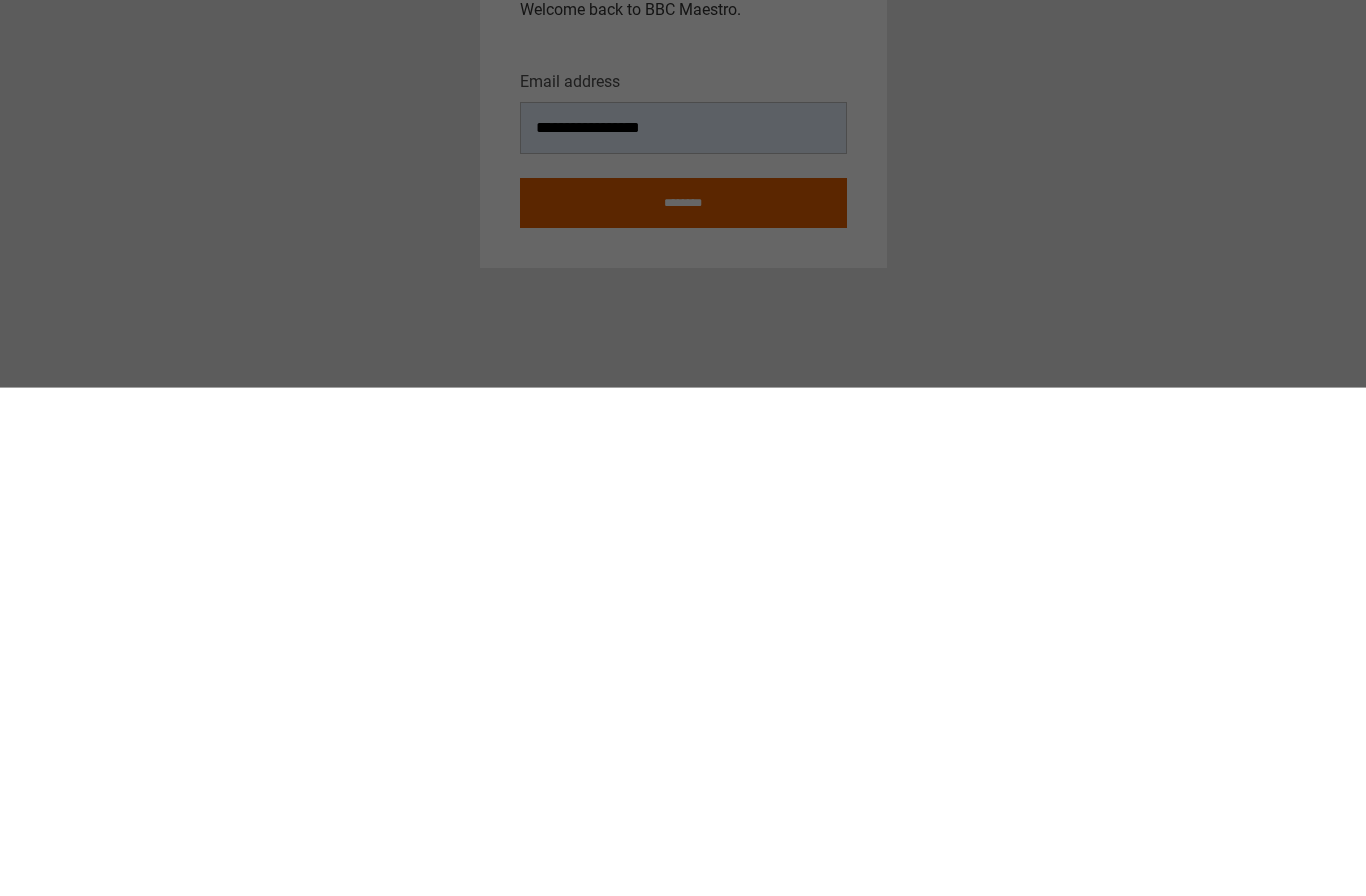 scroll, scrollTop: 128, scrollLeft: 0, axis: vertical 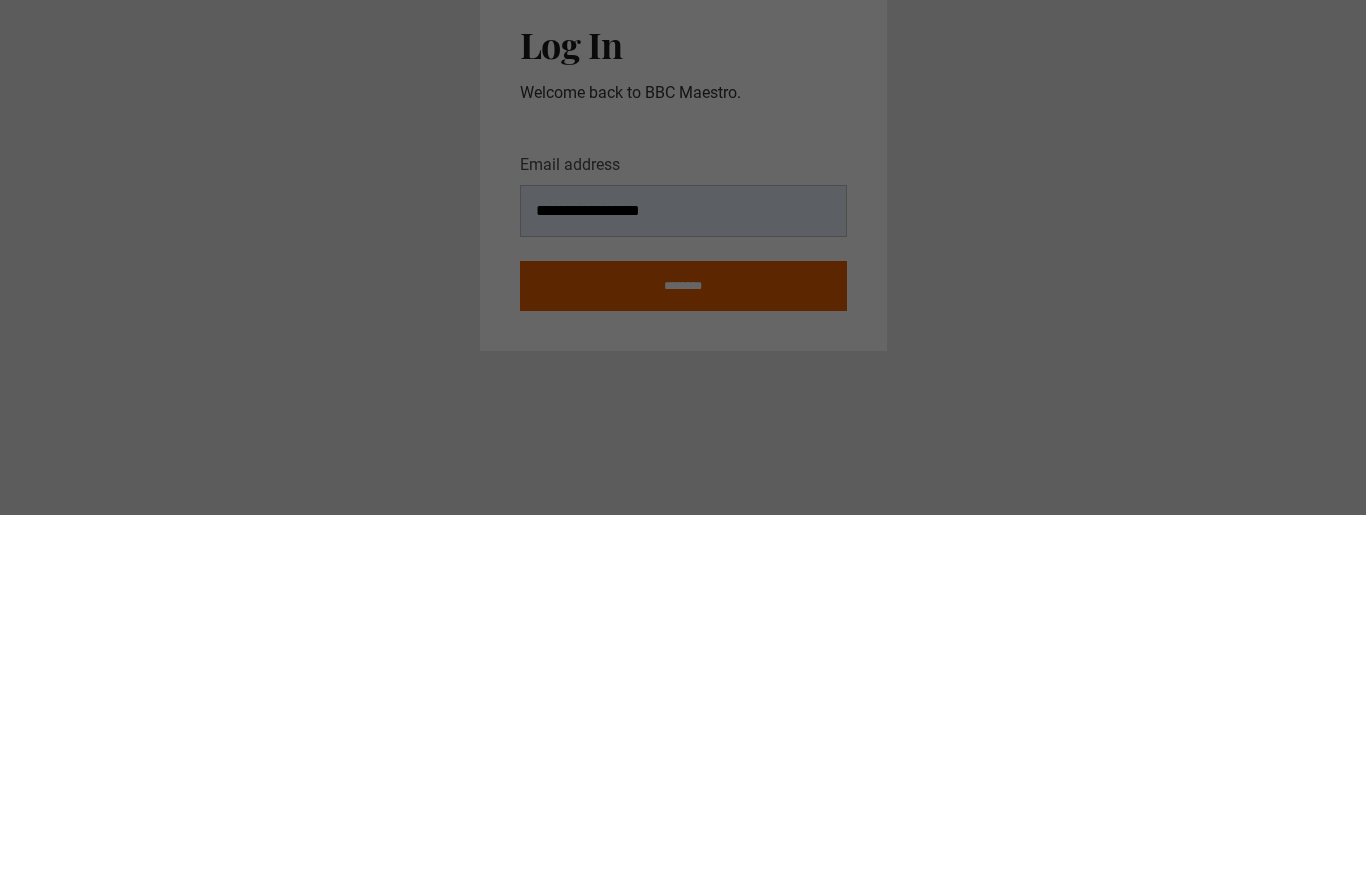 click on "********" at bounding box center [683, 667] 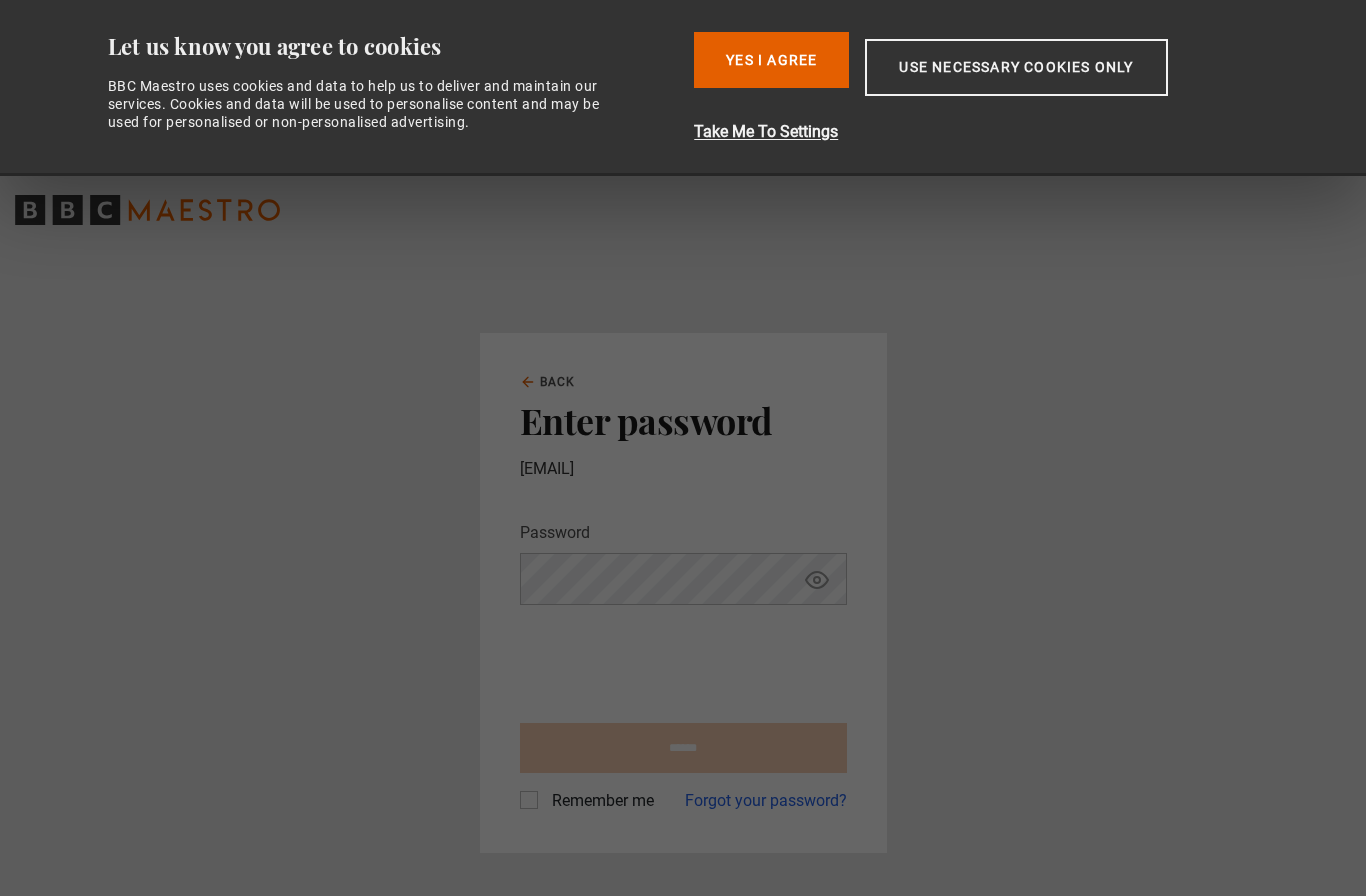 scroll, scrollTop: 0, scrollLeft: 0, axis: both 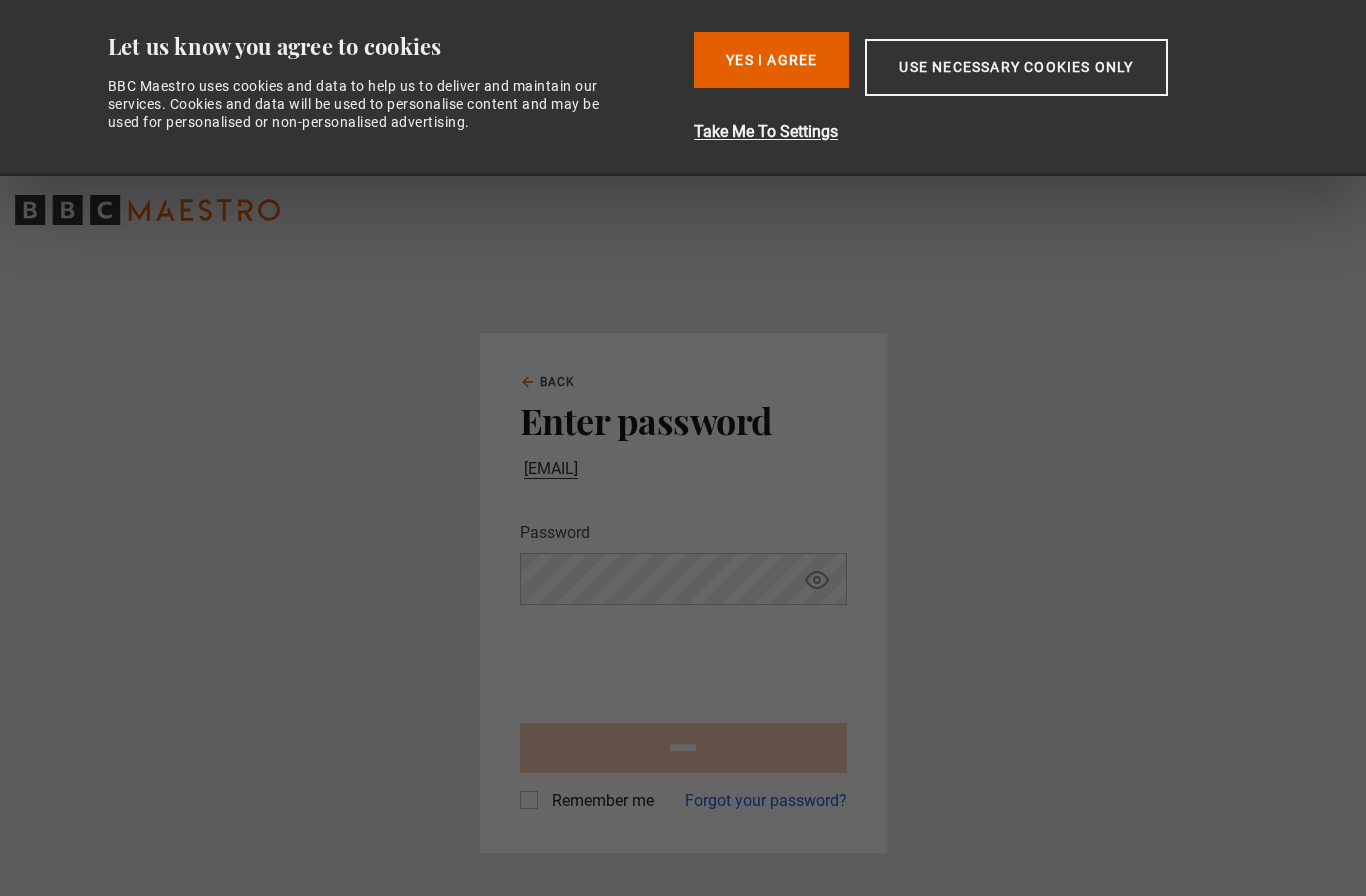 click on "Use necessary cookies only" at bounding box center [1016, 67] 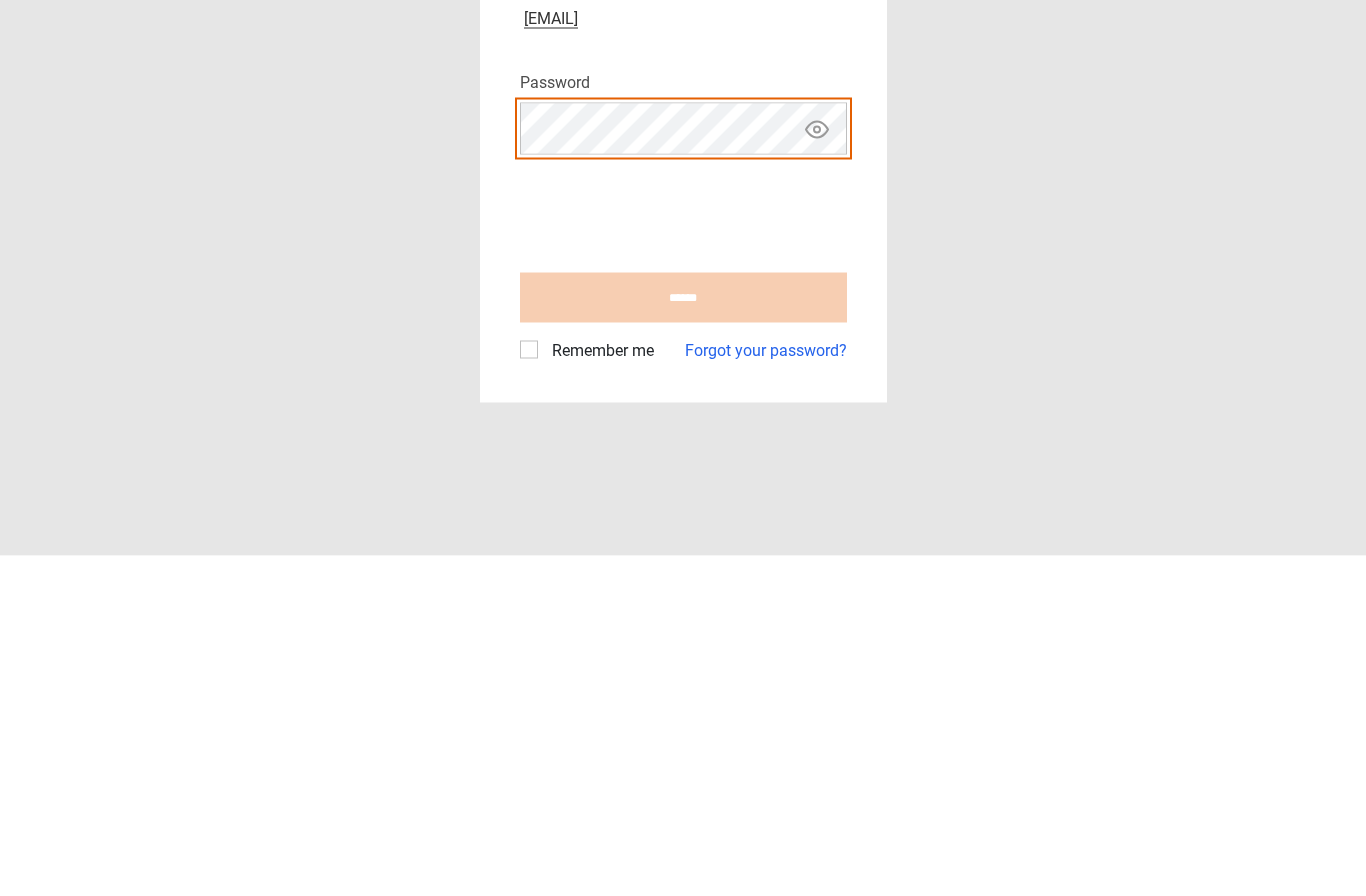 scroll, scrollTop: 83, scrollLeft: 0, axis: vertical 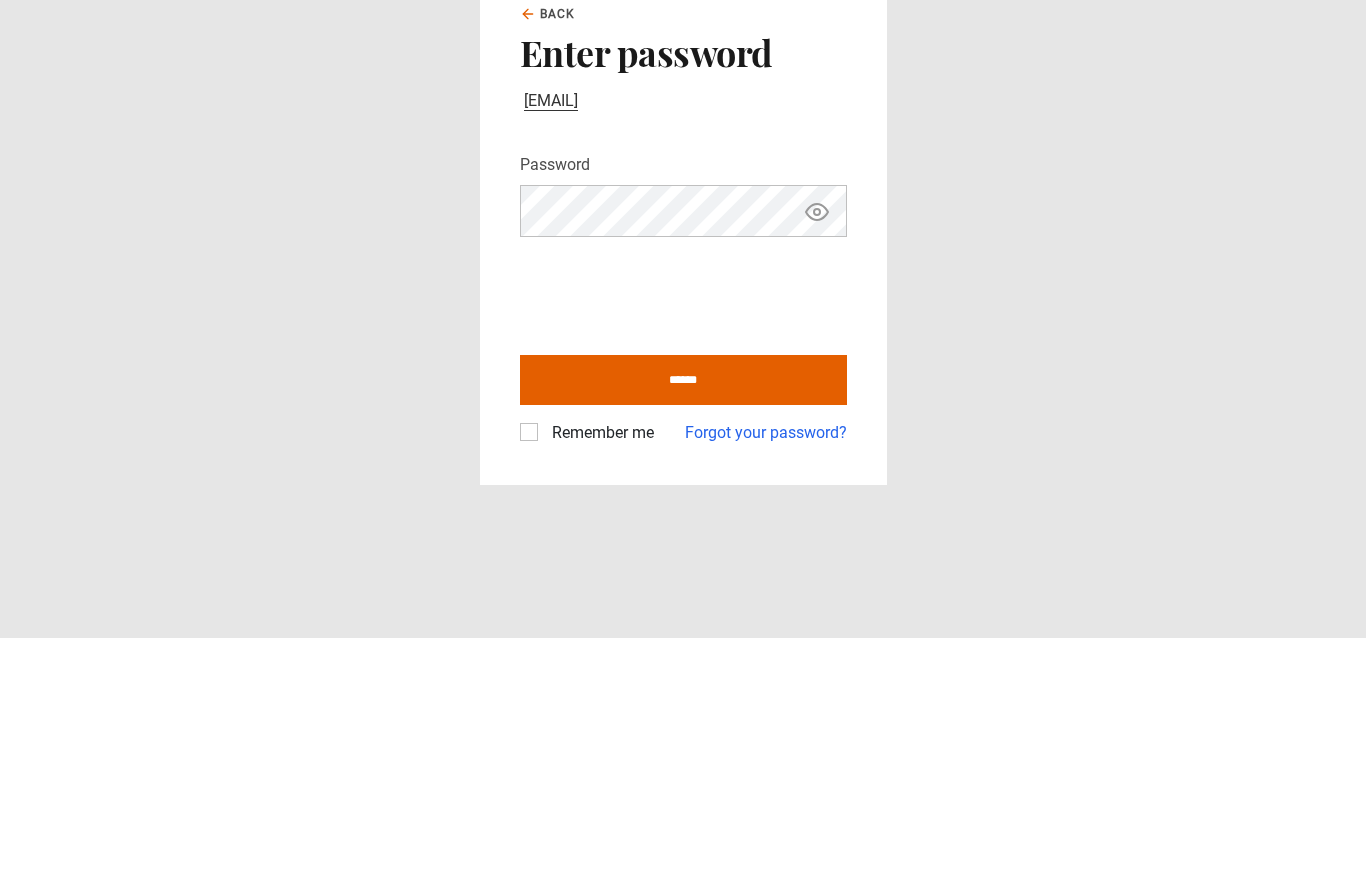 click on "******" at bounding box center (683, 638) 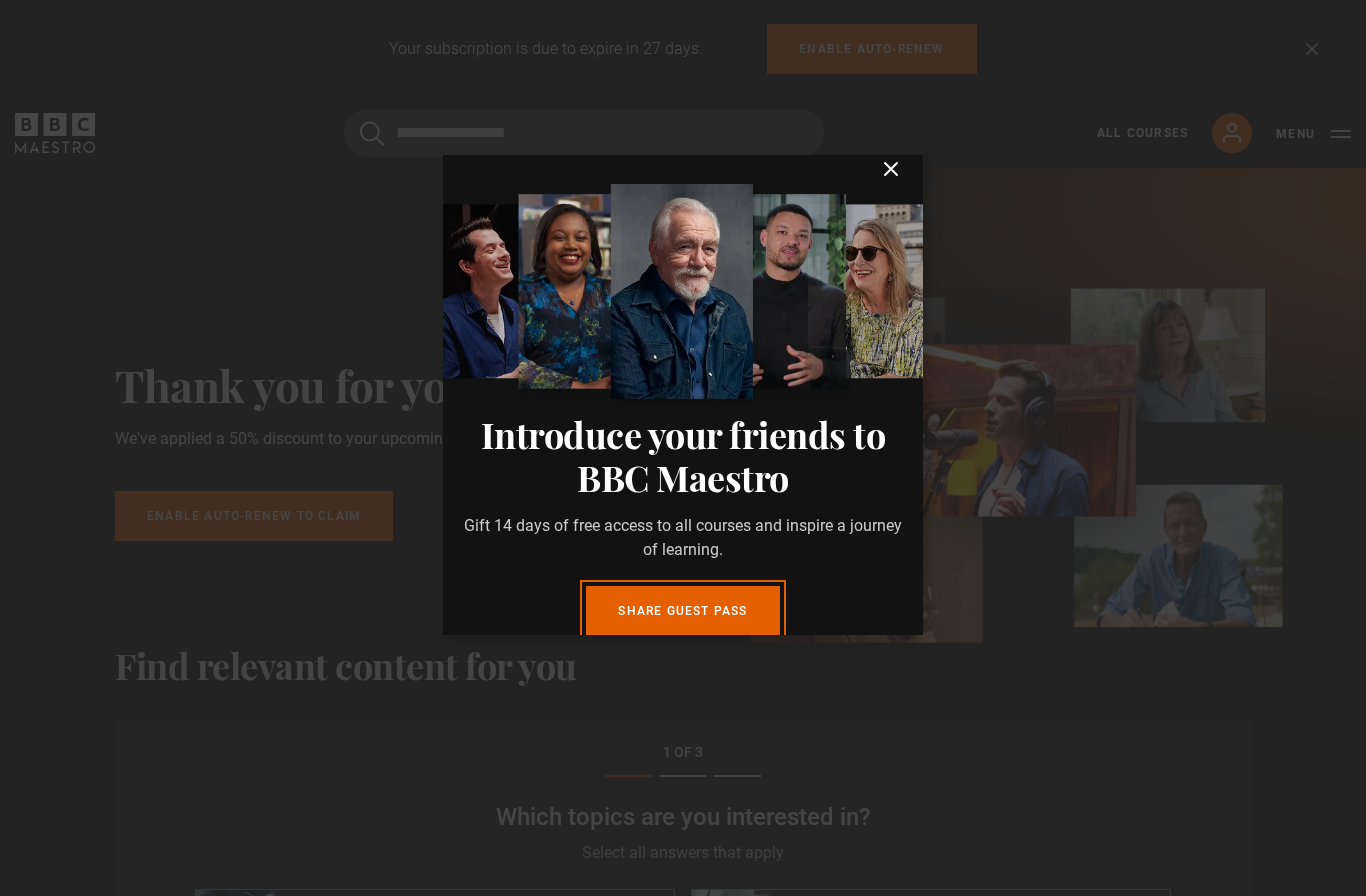 scroll, scrollTop: 425, scrollLeft: 0, axis: vertical 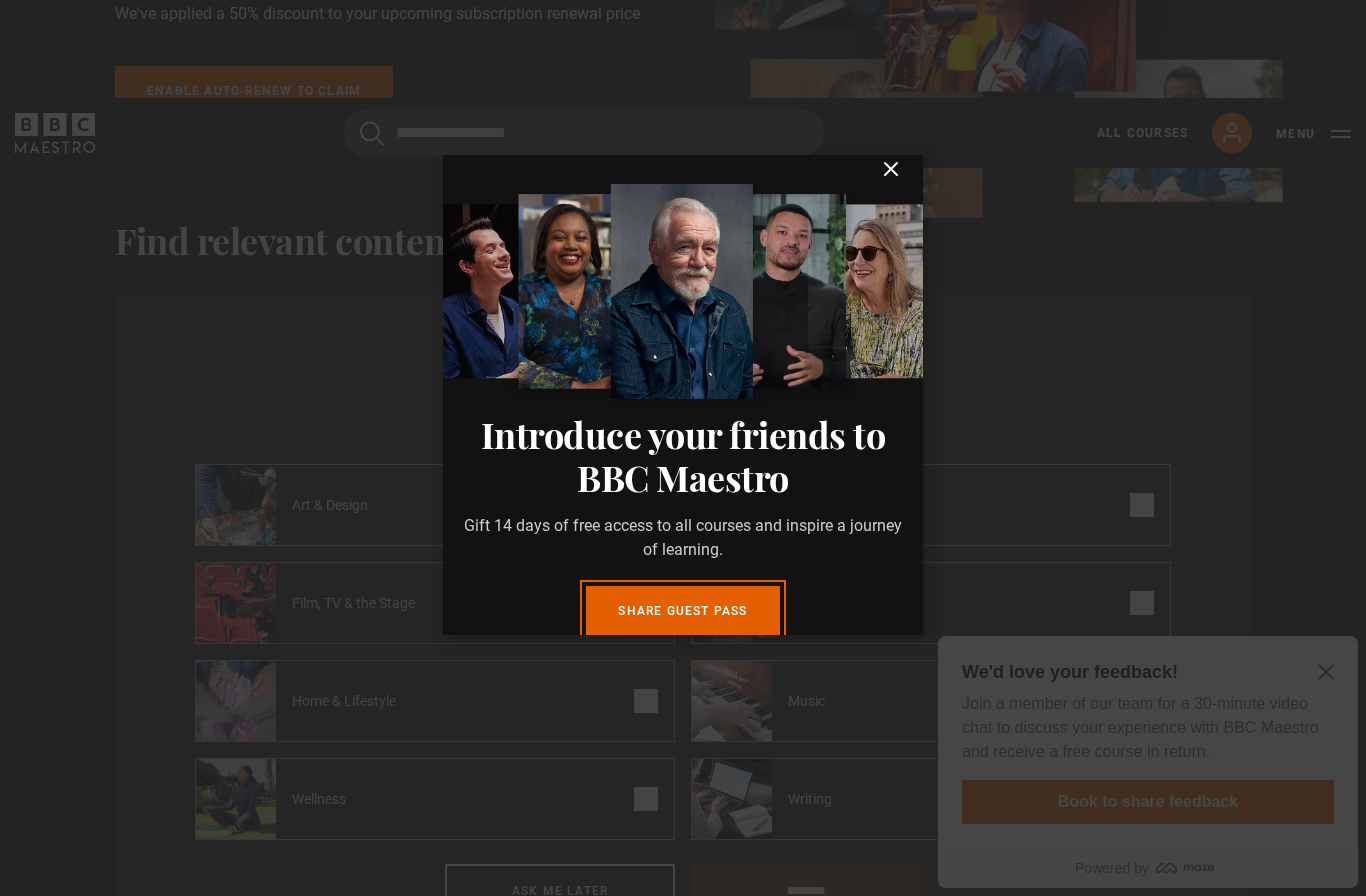 click 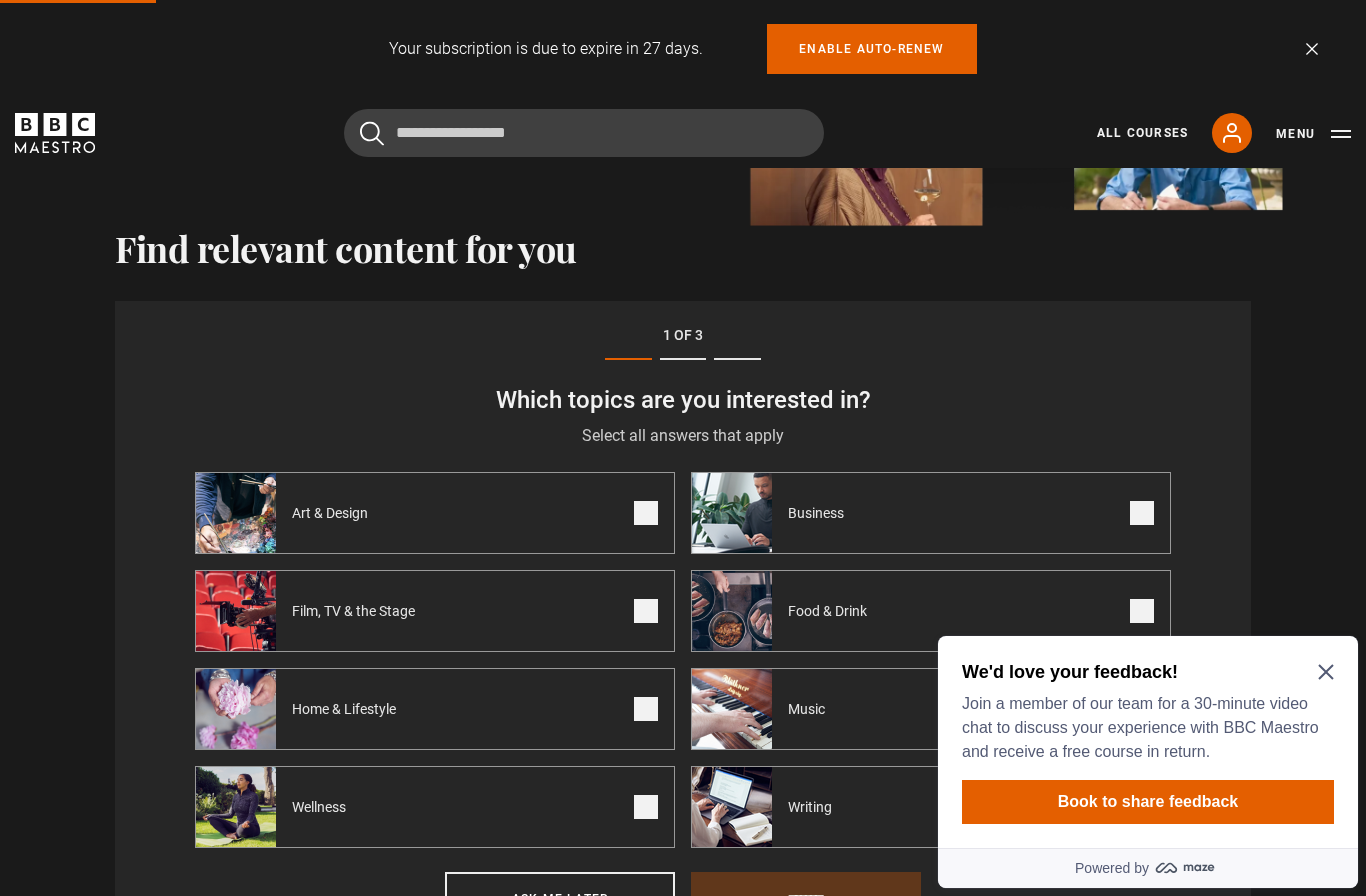 scroll, scrollTop: 420, scrollLeft: 0, axis: vertical 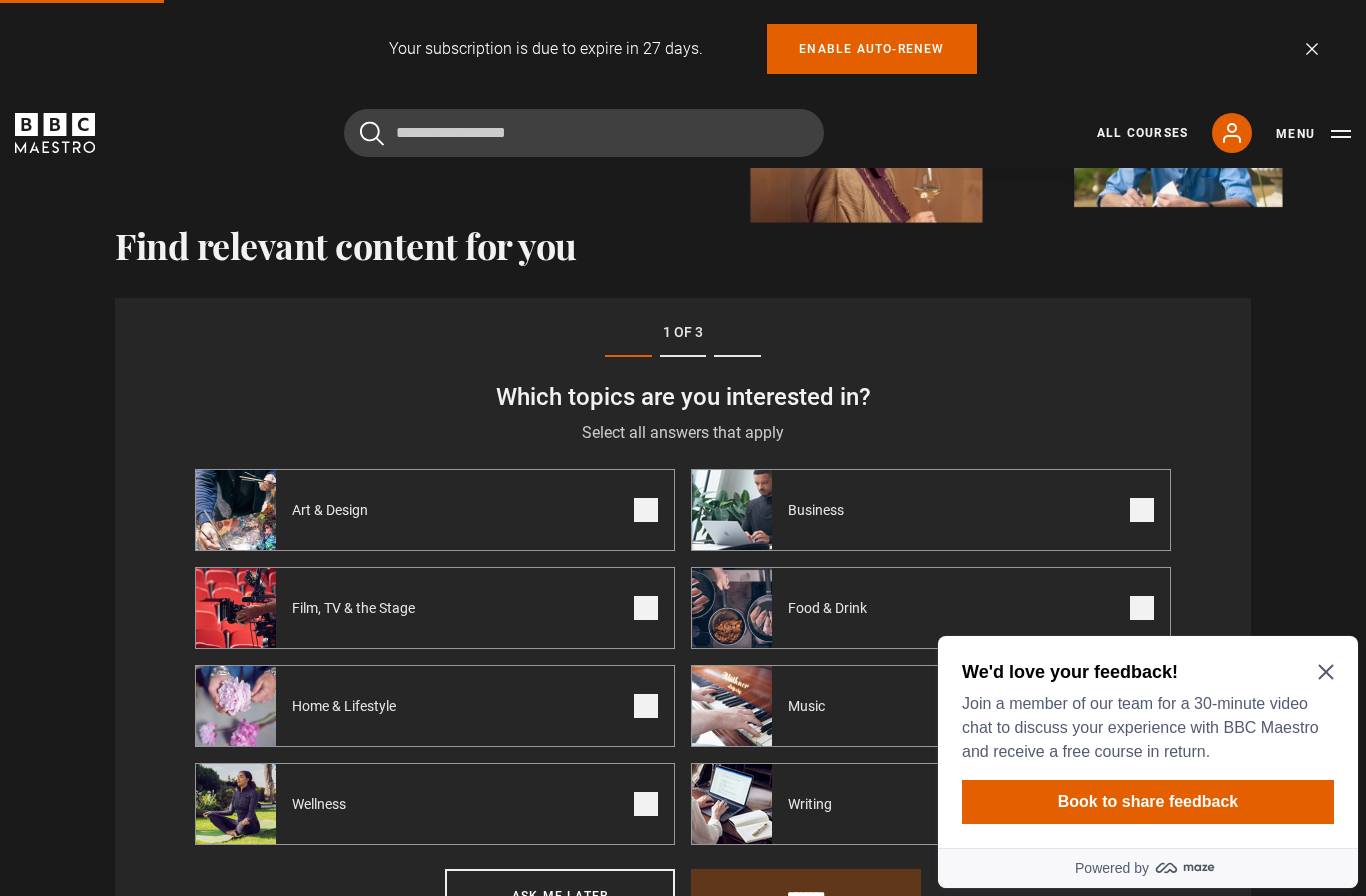 click on "My Account" at bounding box center [1232, 133] 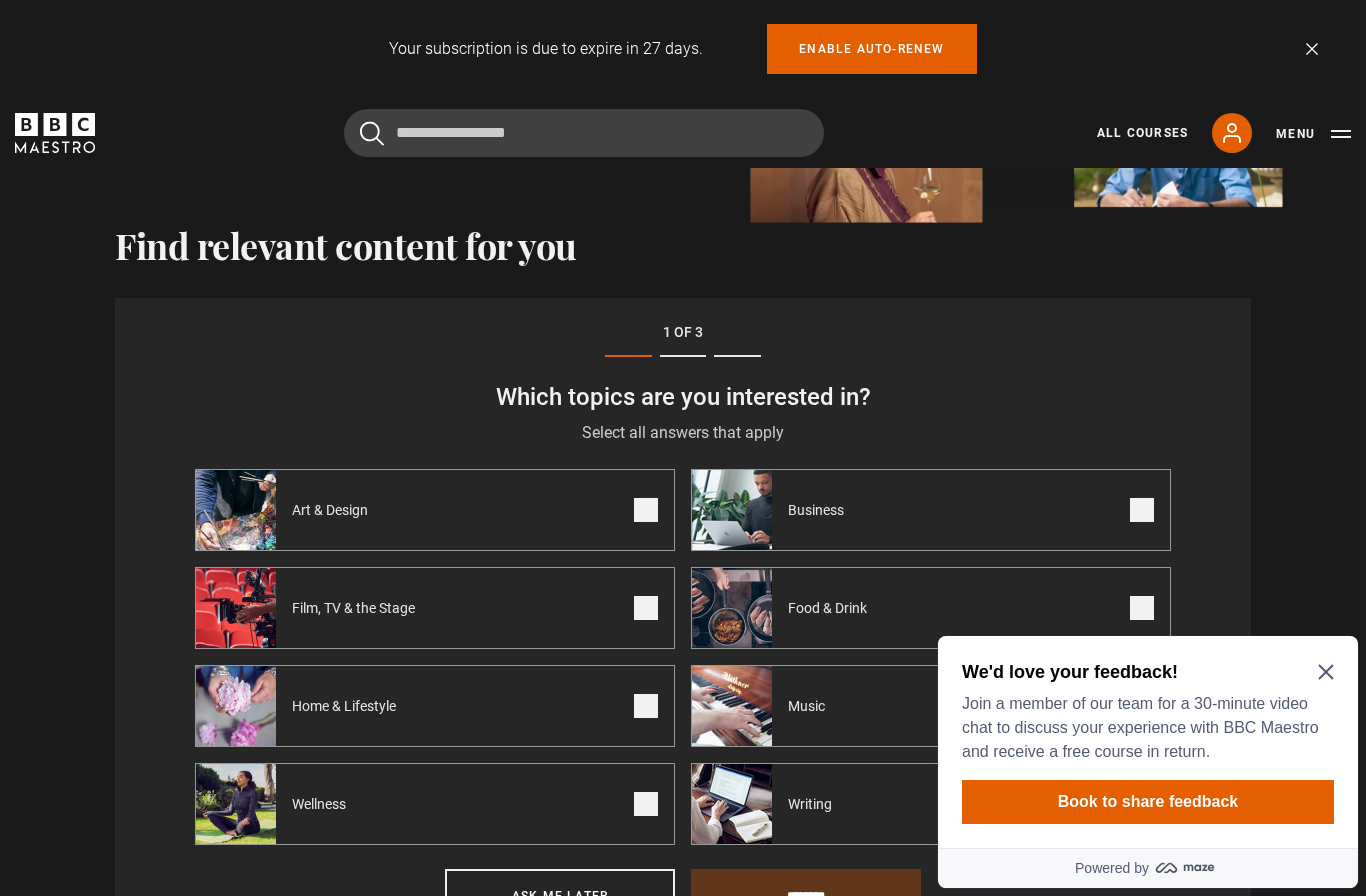 click 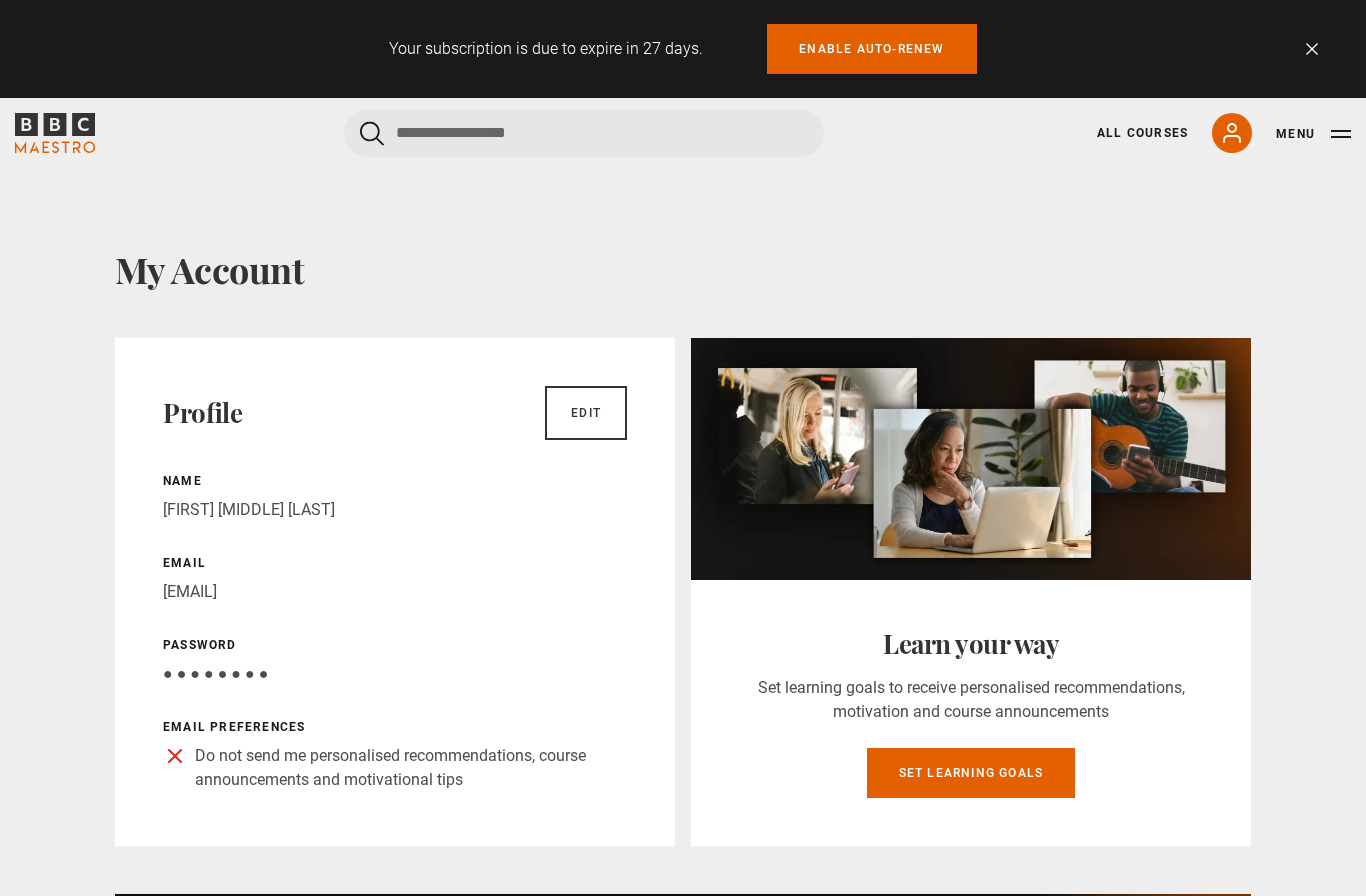 scroll, scrollTop: 0, scrollLeft: 0, axis: both 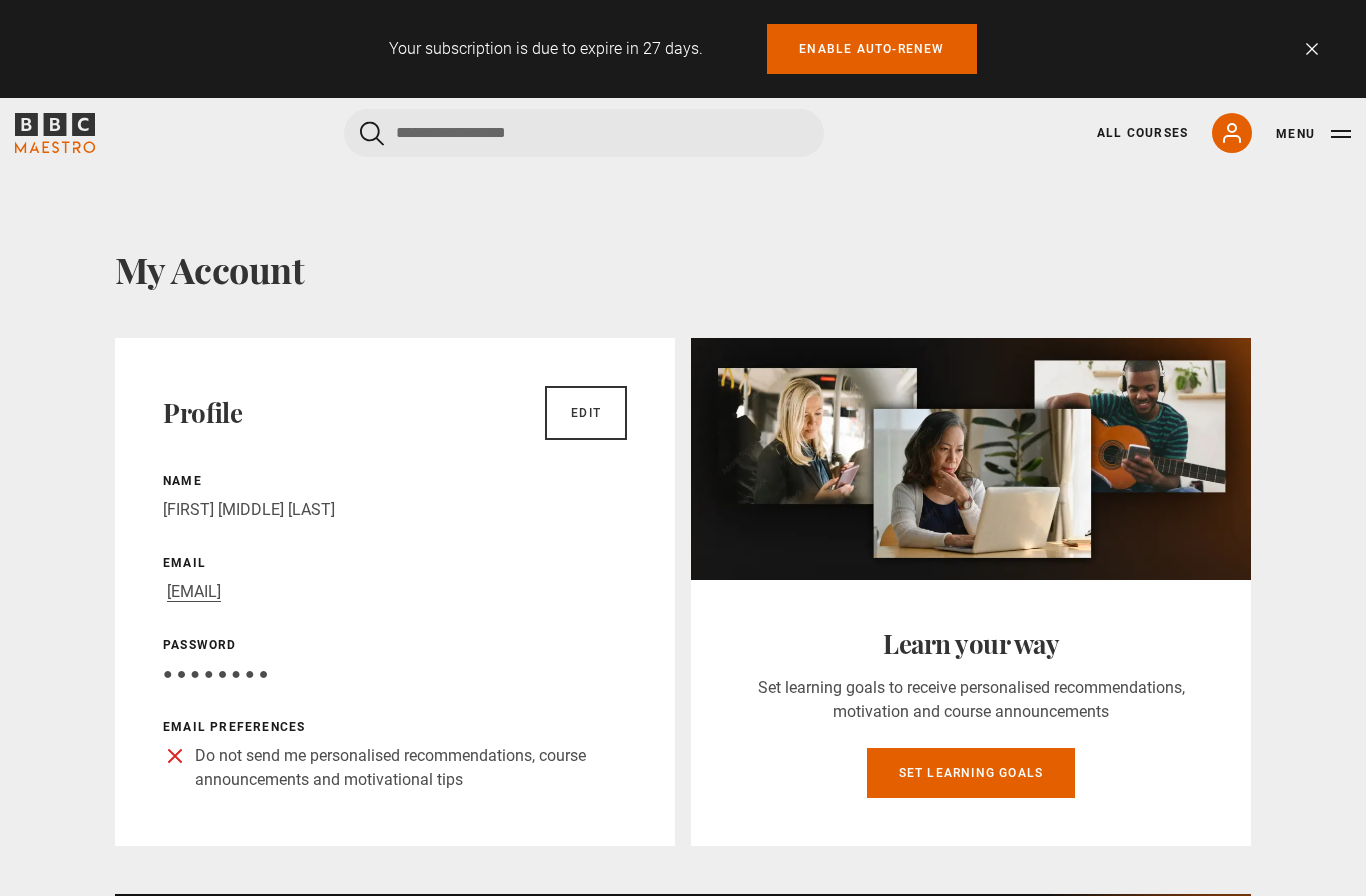click on "My Account" at bounding box center [1232, 133] 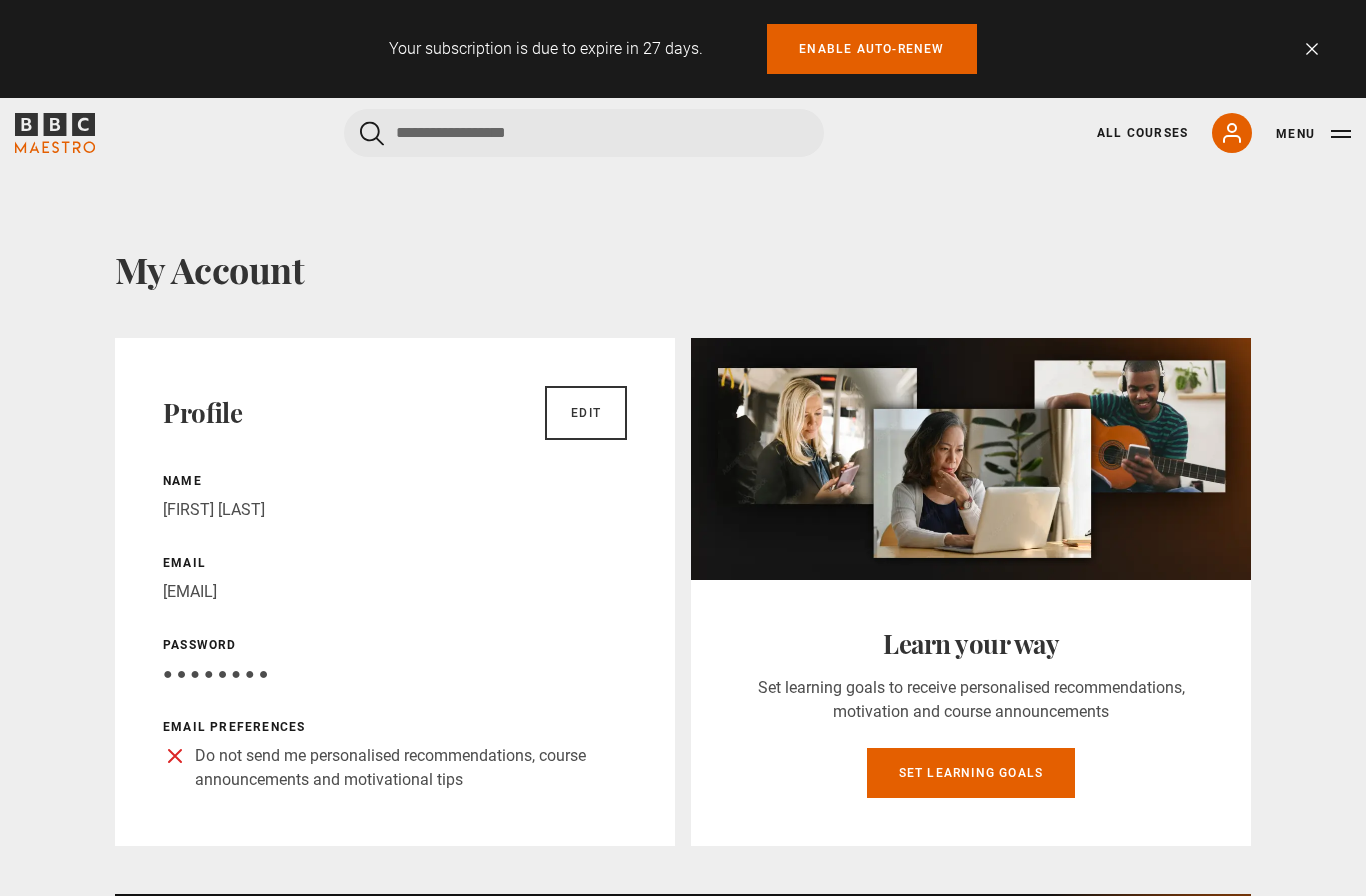 scroll, scrollTop: 0, scrollLeft: 0, axis: both 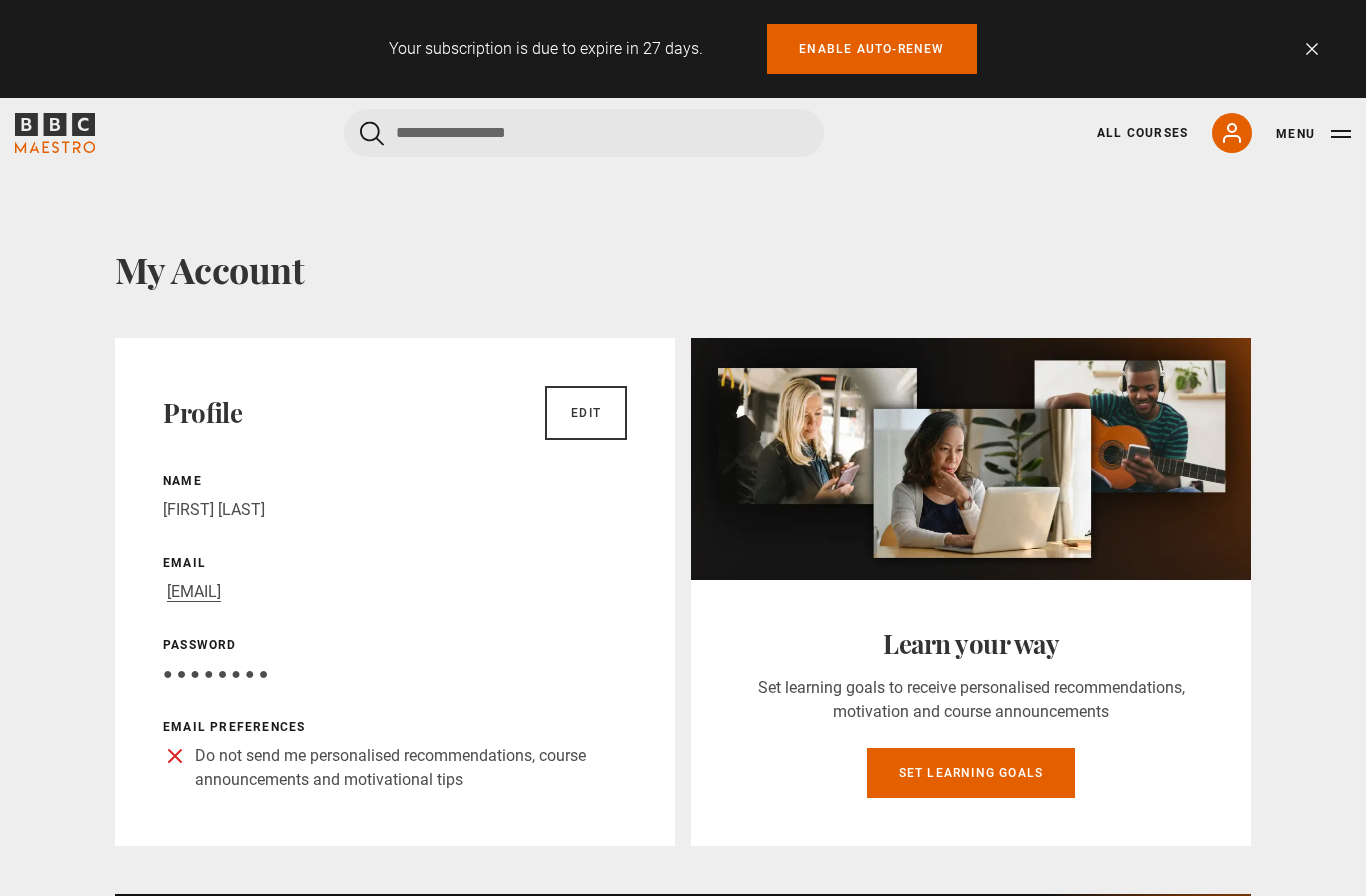 click on "Menu" at bounding box center (1313, 134) 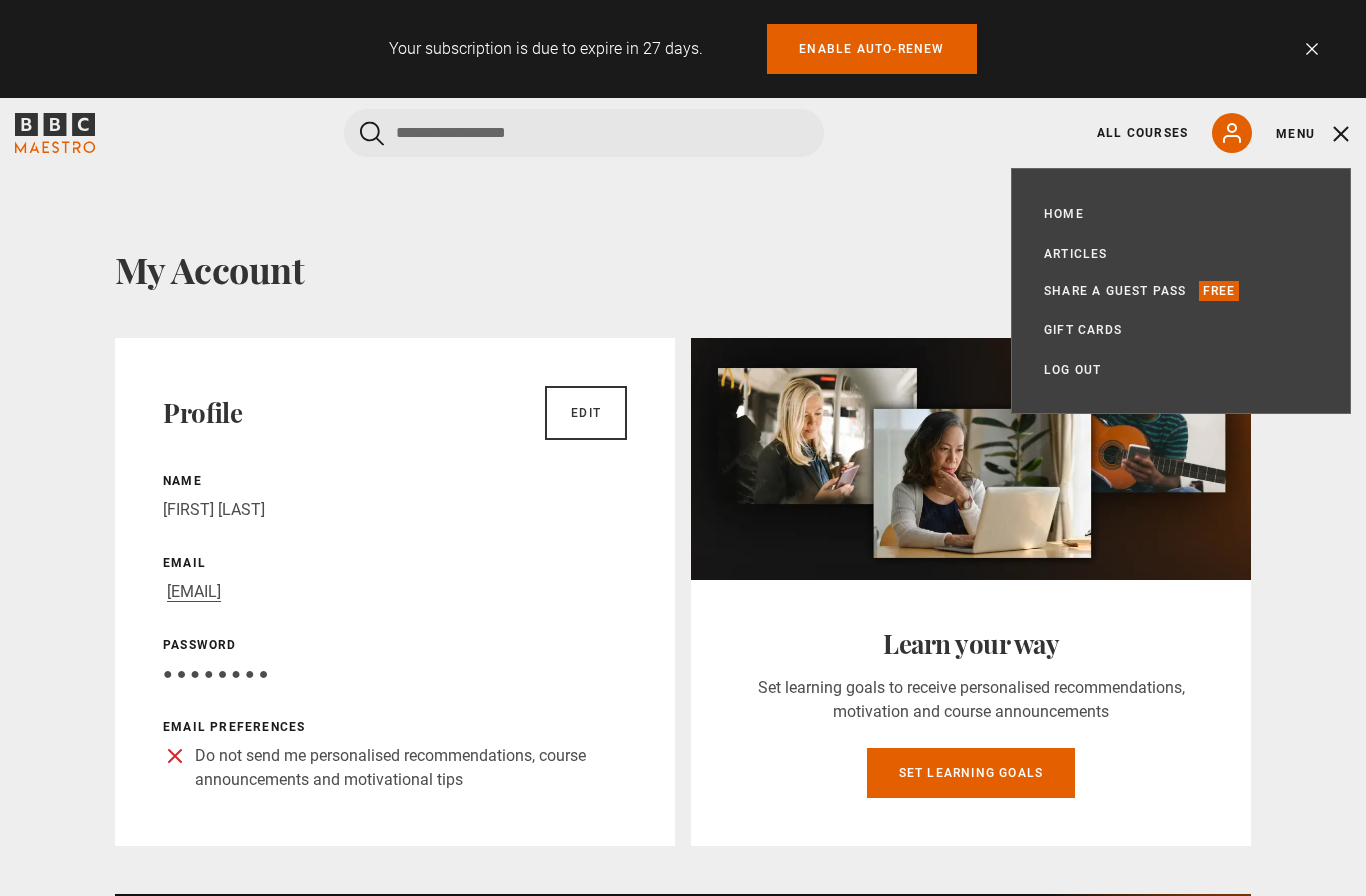click on "My Account" at bounding box center (683, 269) 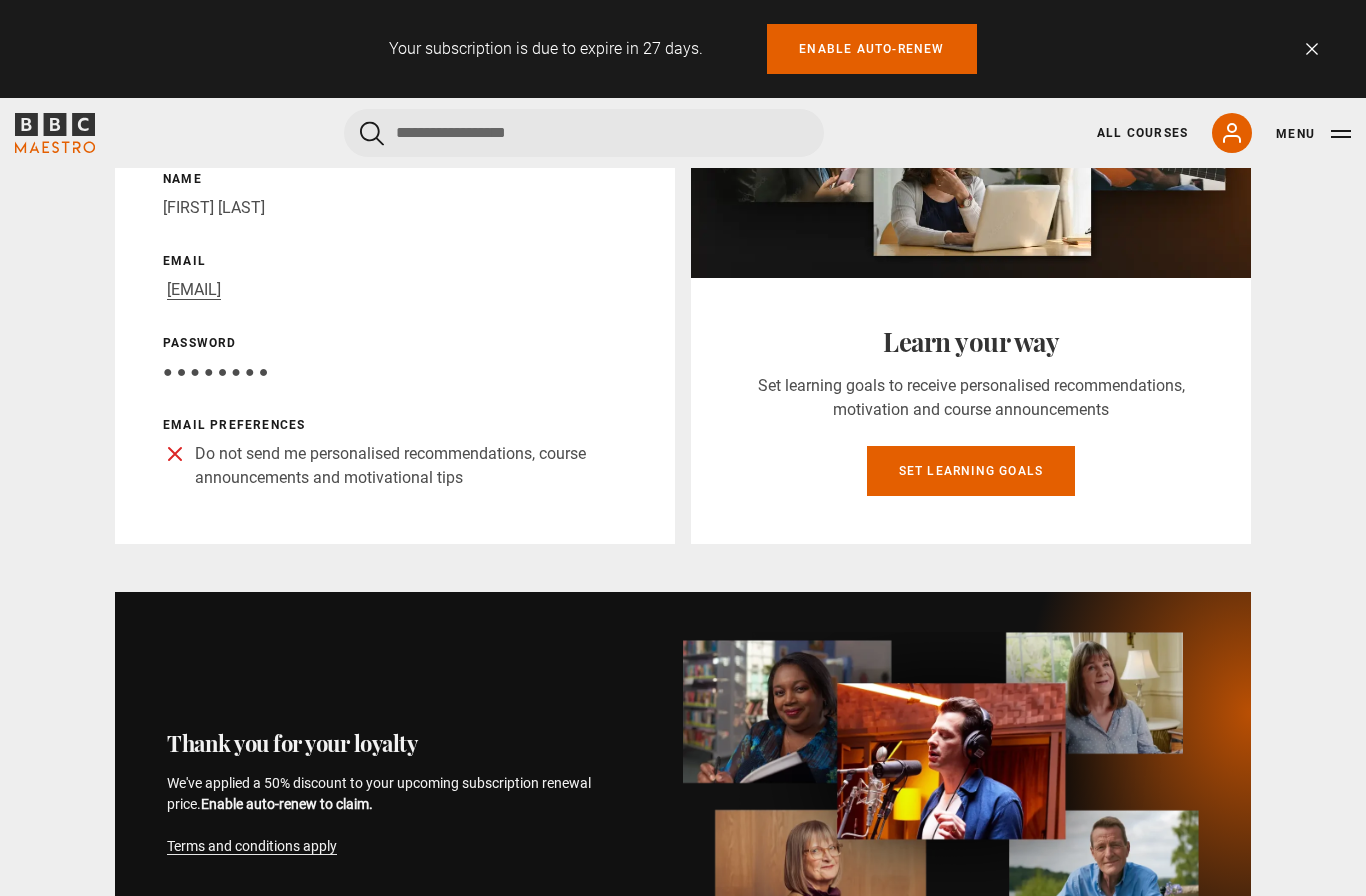 scroll, scrollTop: 301, scrollLeft: 0, axis: vertical 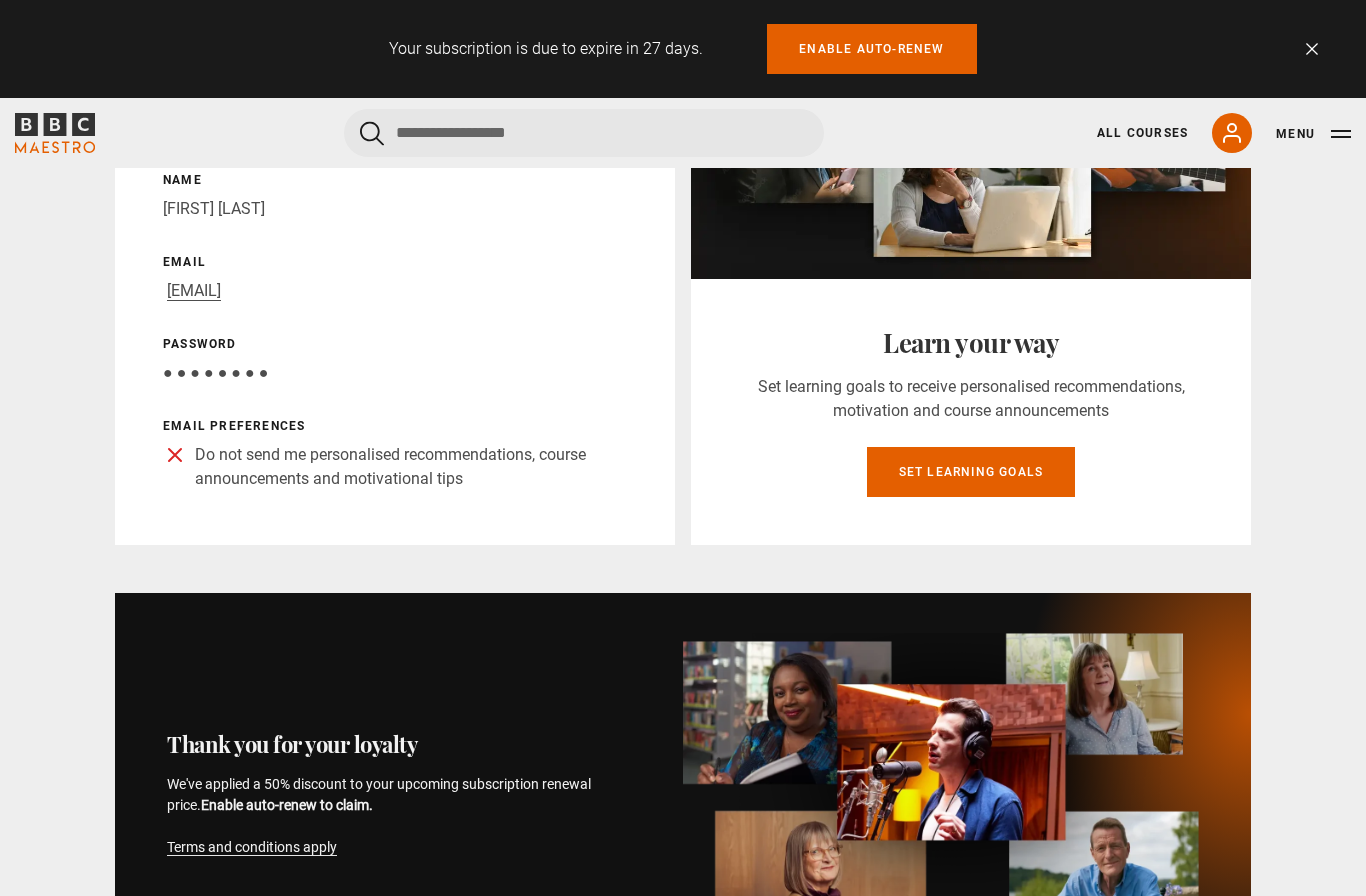 click on "Do not send me personalised recommendations, course announcements and motivational tips" at bounding box center (411, 467) 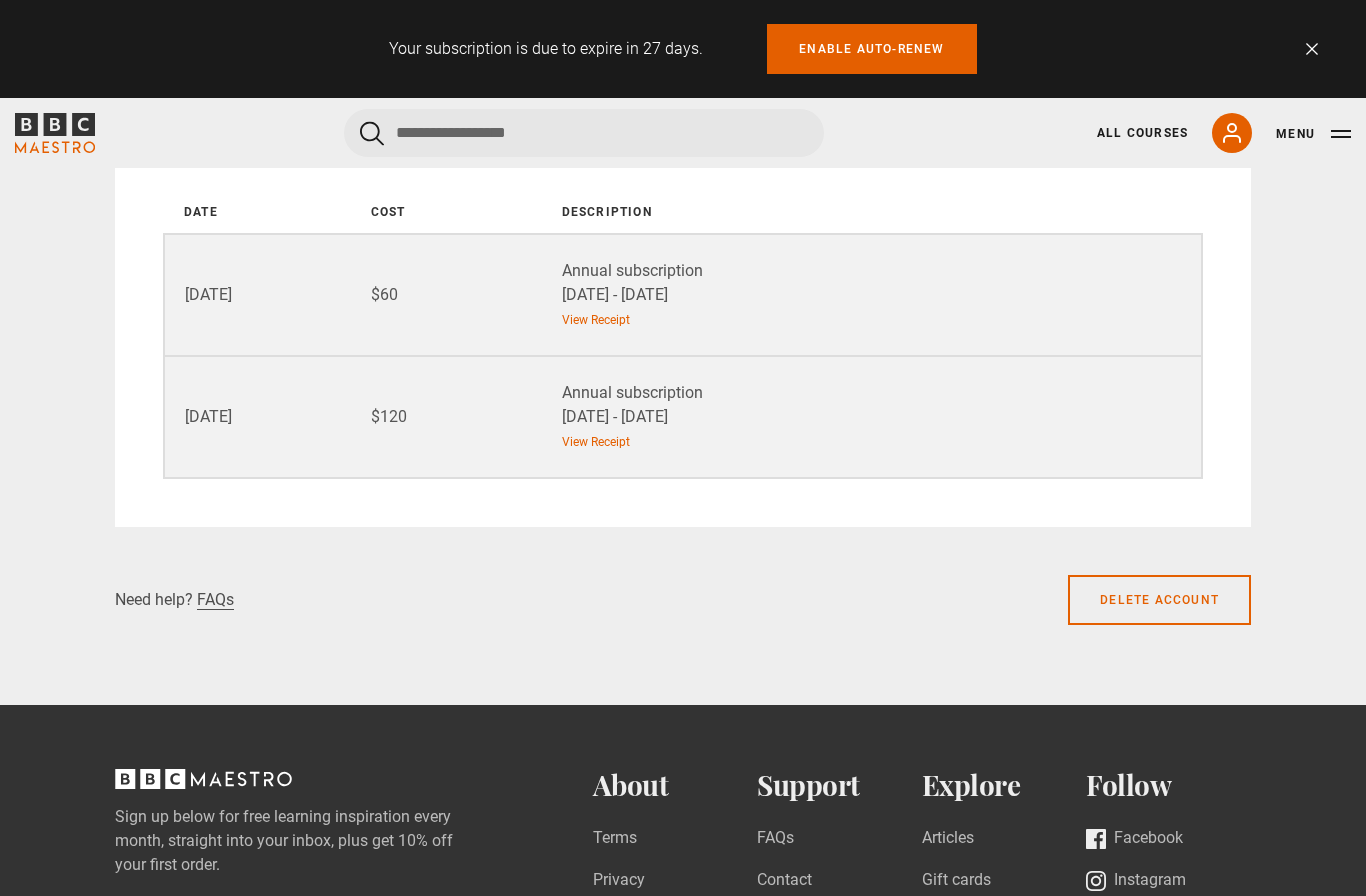 scroll, scrollTop: 2457, scrollLeft: 0, axis: vertical 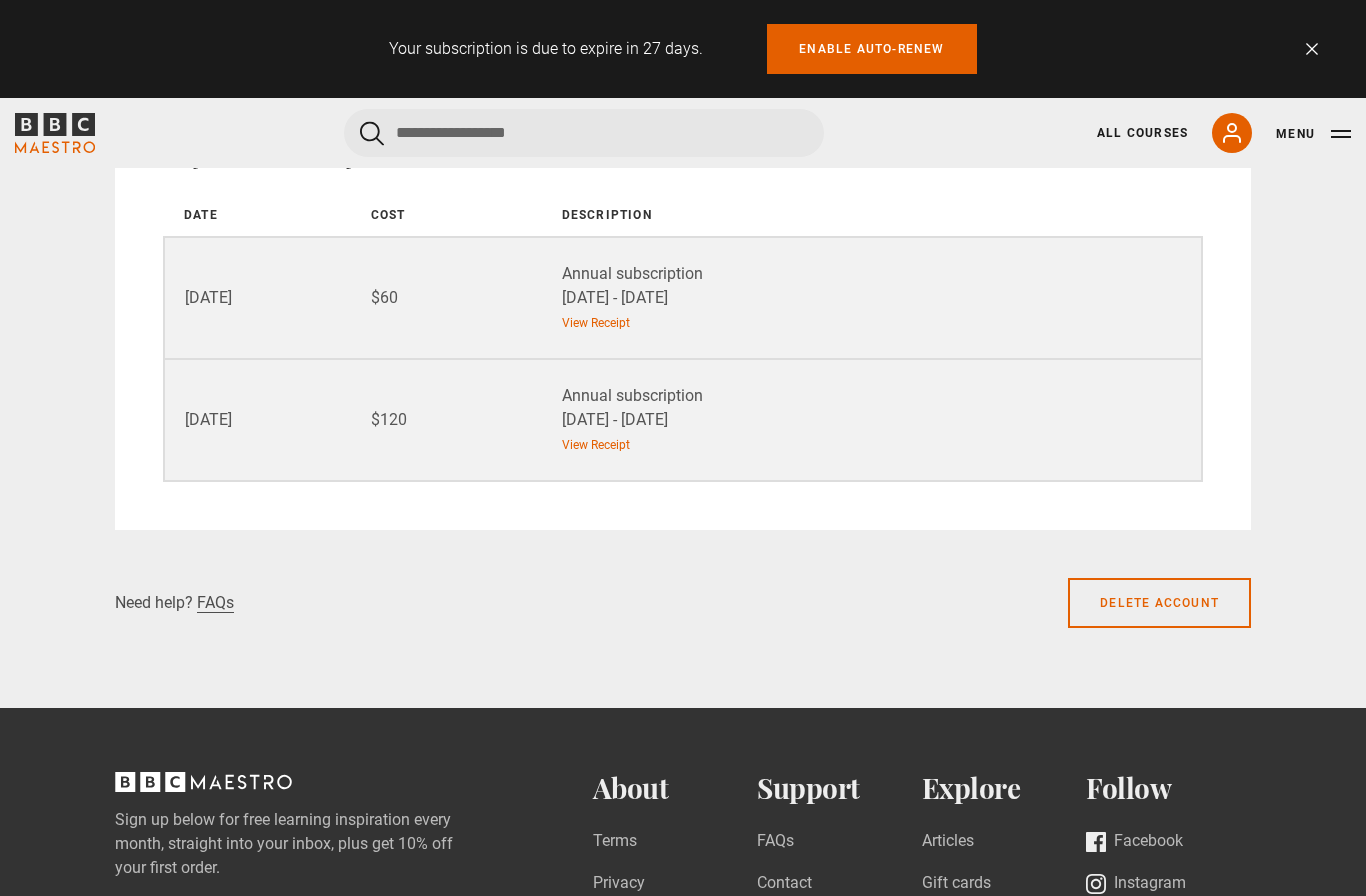 click on "Delete account" at bounding box center [1159, 603] 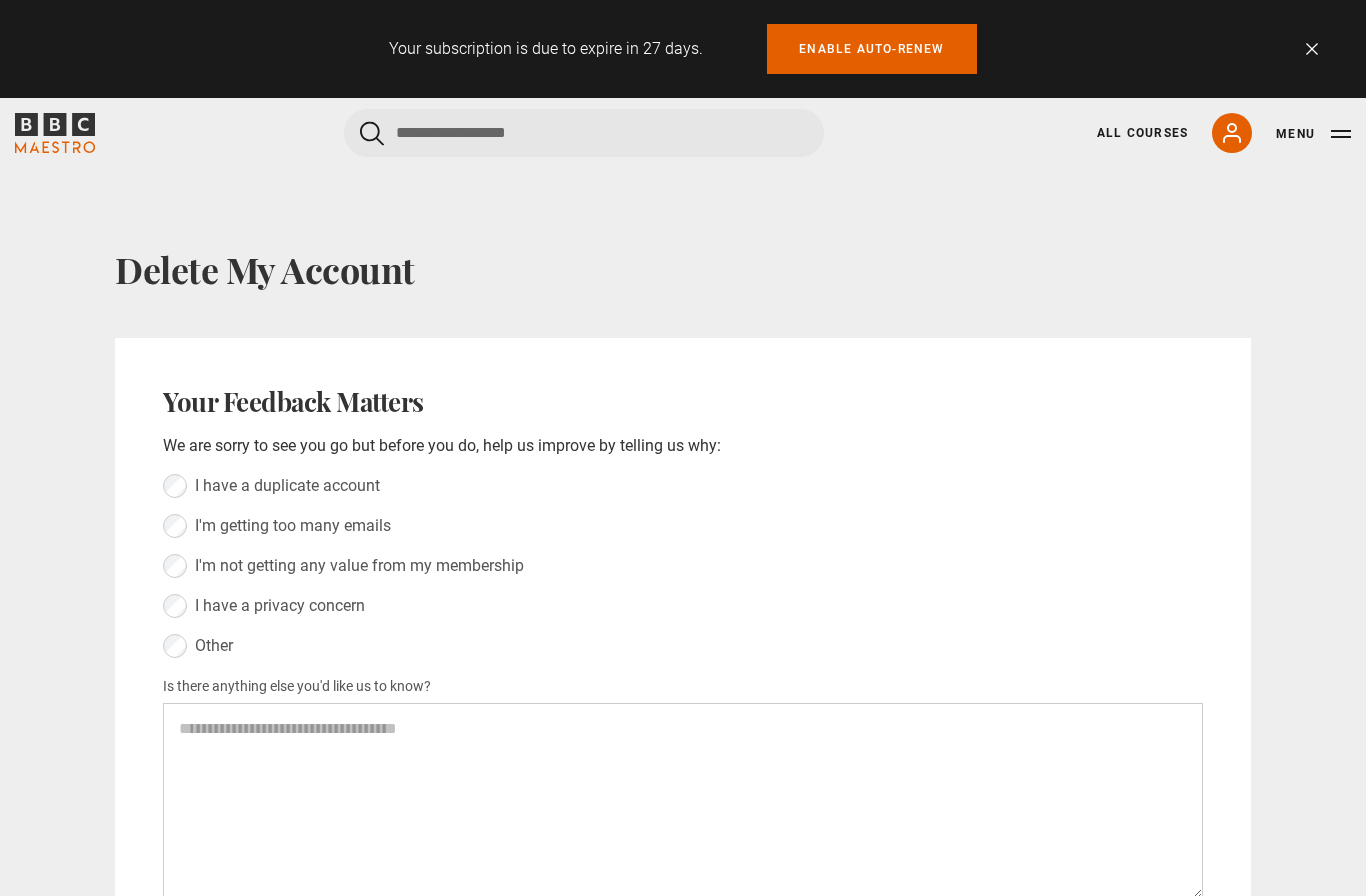 scroll, scrollTop: 0, scrollLeft: 0, axis: both 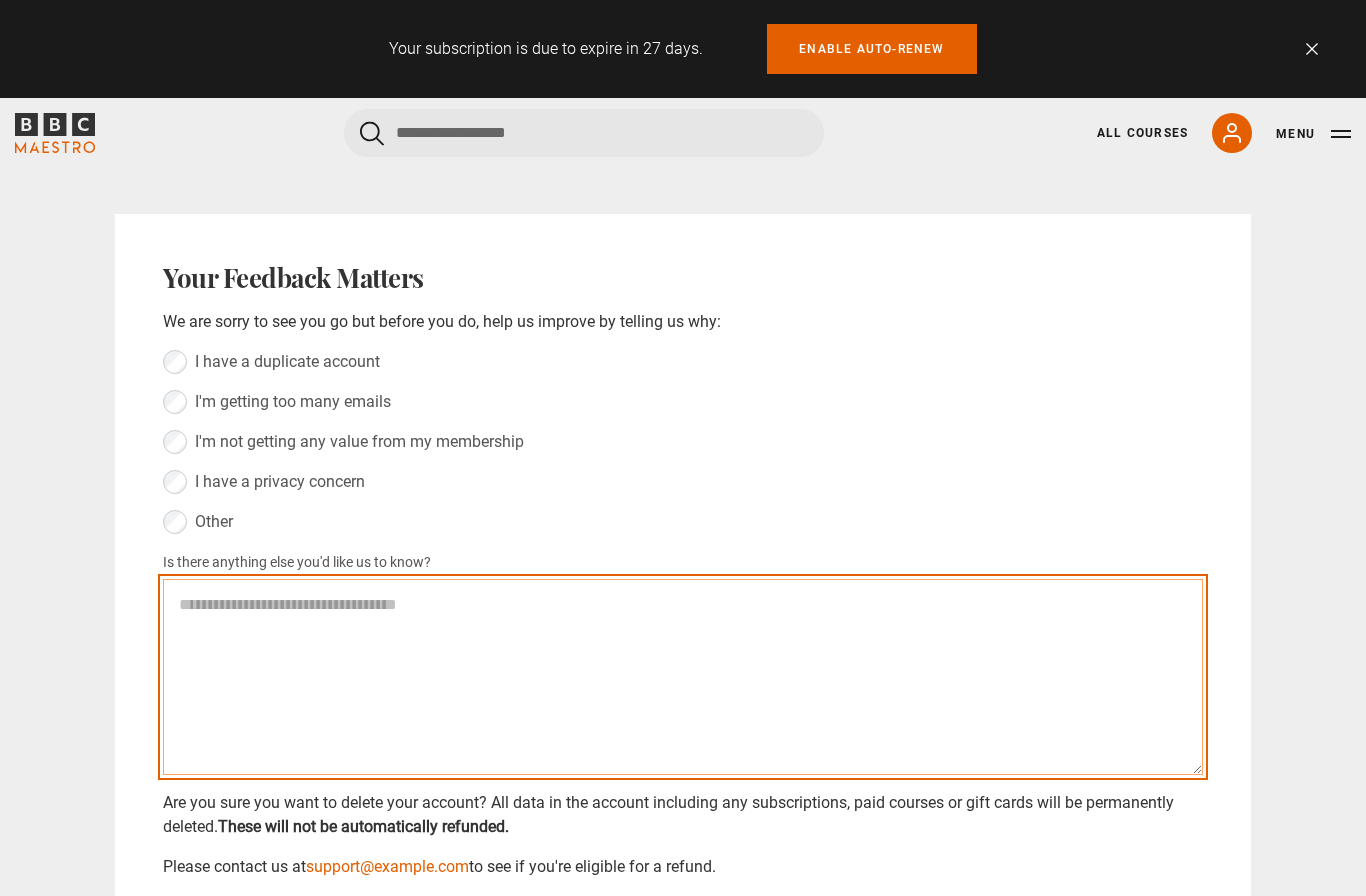 click on "Is there anything else you'd like us to know?  *" at bounding box center [683, 677] 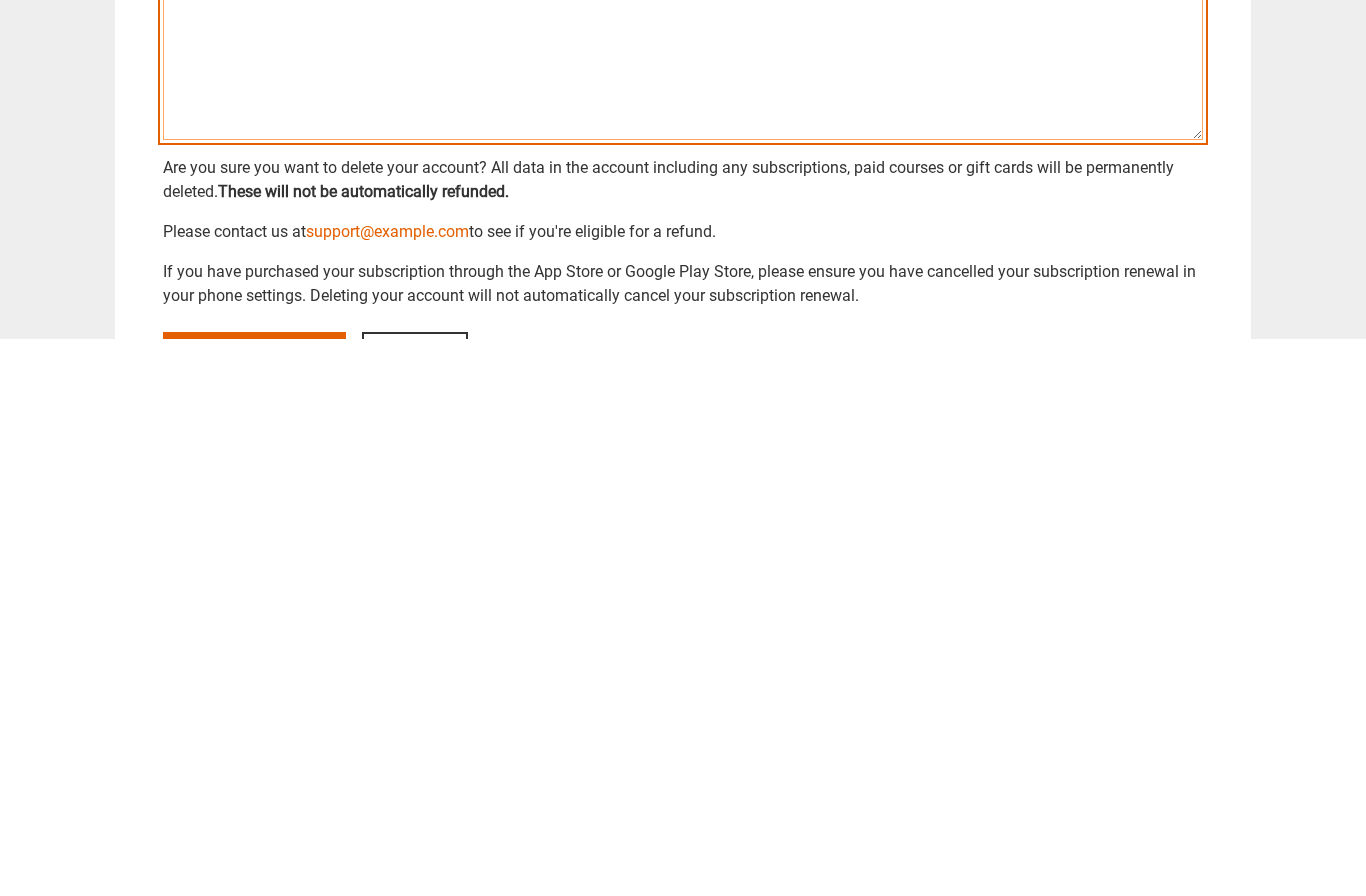 scroll, scrollTop: 208, scrollLeft: 0, axis: vertical 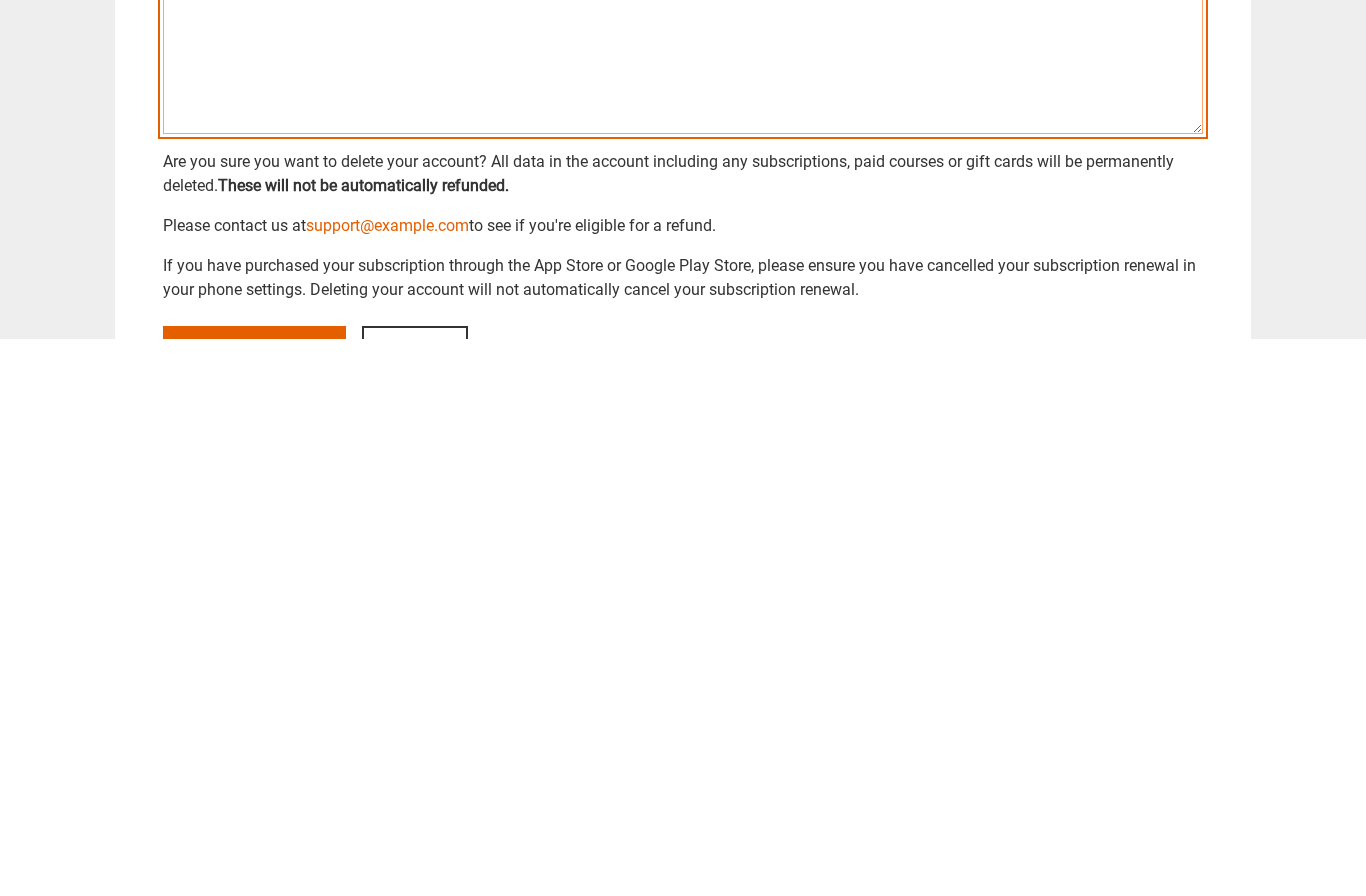 type on "**********" 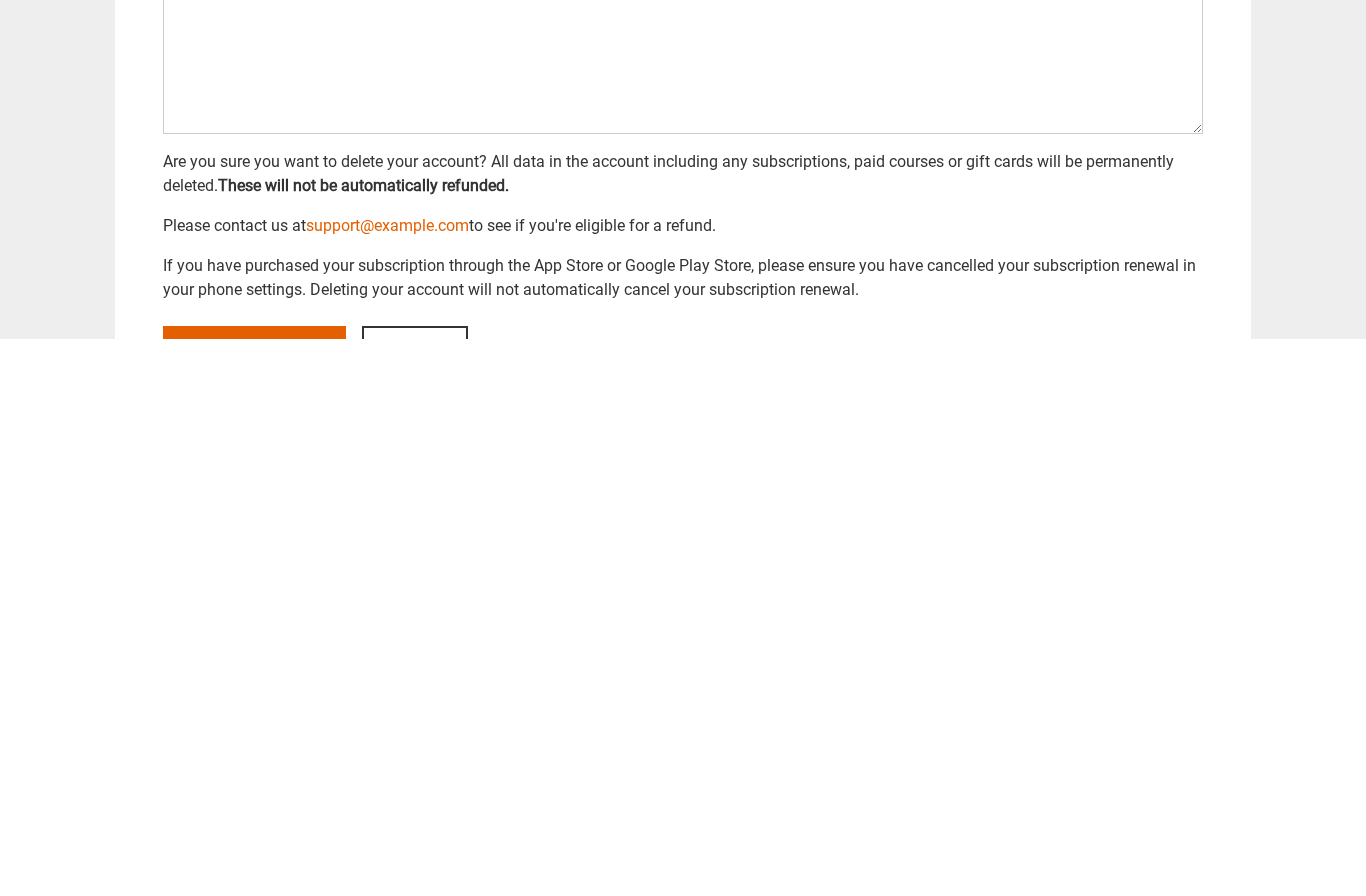 click on "Delete account" at bounding box center [254, 910] 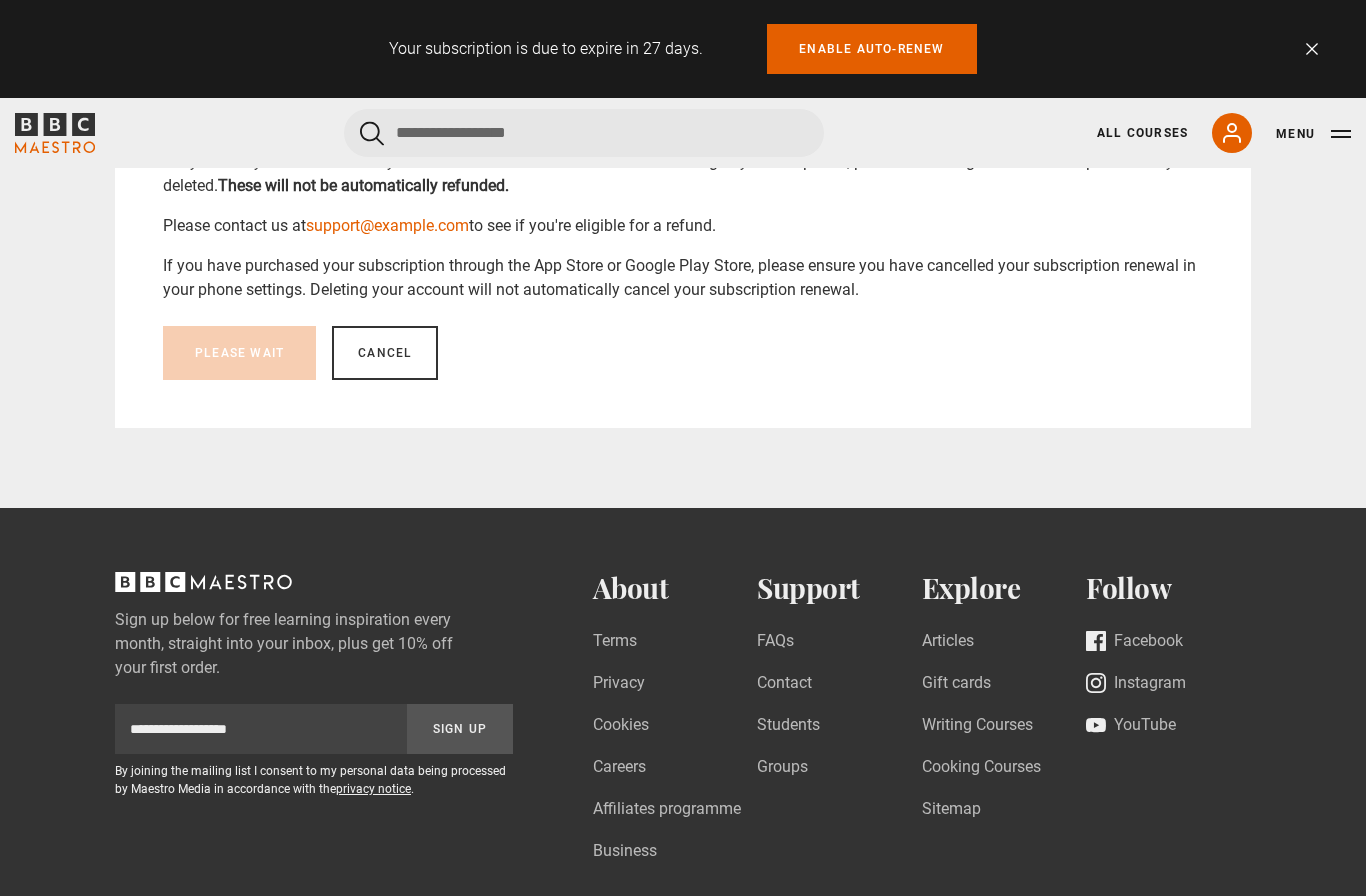 scroll, scrollTop: 847, scrollLeft: 0, axis: vertical 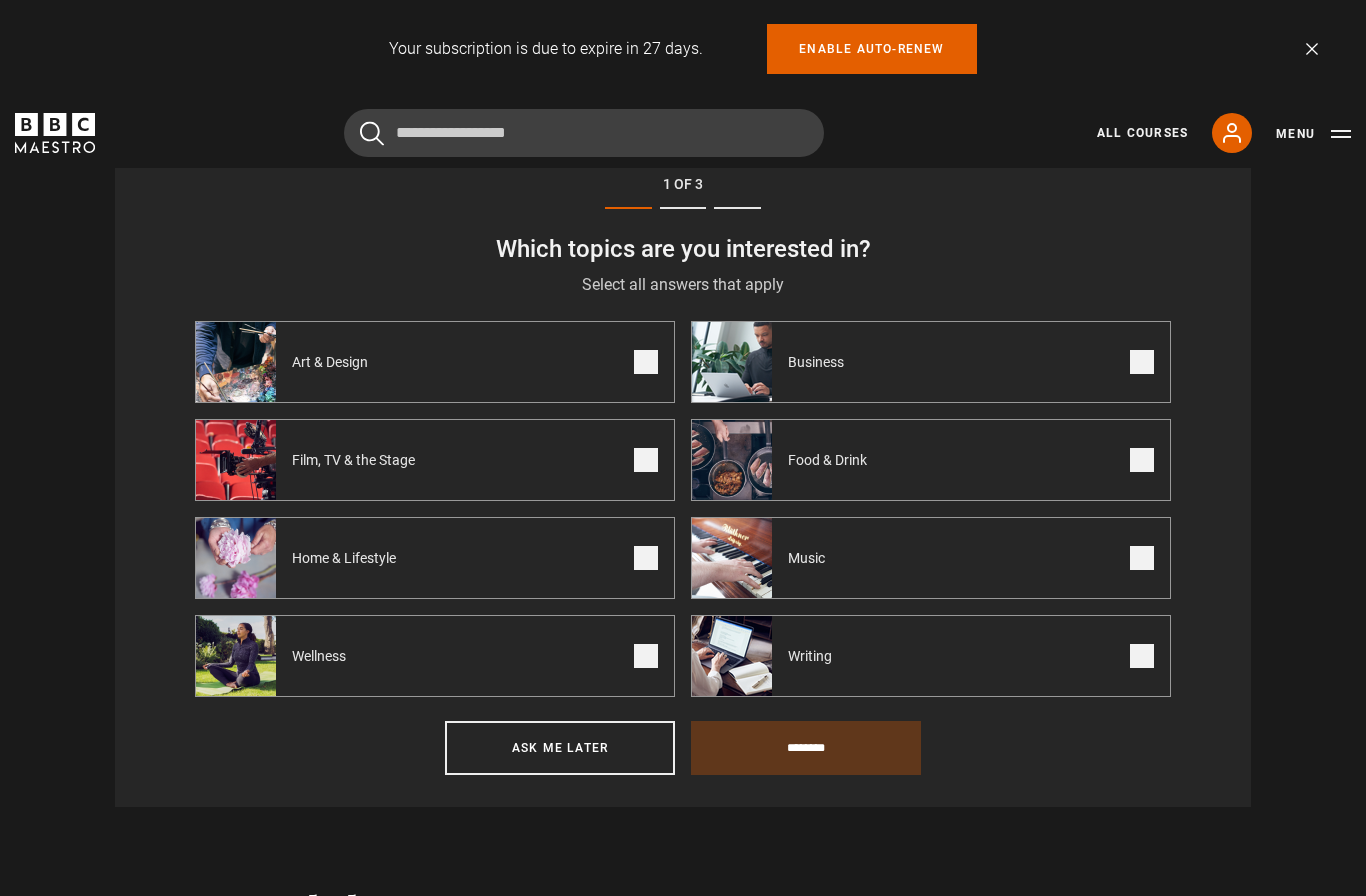 click on "Cancel
Courses
Previous courses
Next courses
Agatha Christie Writing 12  Related Lessons New Ago Perrone Mastering Mixology 22  Related Lessons New Isabel Allende Magical Storytelling 22  Related Lessons New Evy Poumpouras The Art of Influence 24  Related Lessons New Trinny Woodall Thriving in Business 24  Related Lessons Beata Heuman Interior Design 20  Related Lessons New Eric Vetro Sing Like the Stars 31  Related Lessons Stephanie Romiszewski  Sleep Better 21  Related Lessons Jo Malone CBE Think Like an Entrepreneur 19  Related Lessons New 21 7   12" at bounding box center (683, 133) 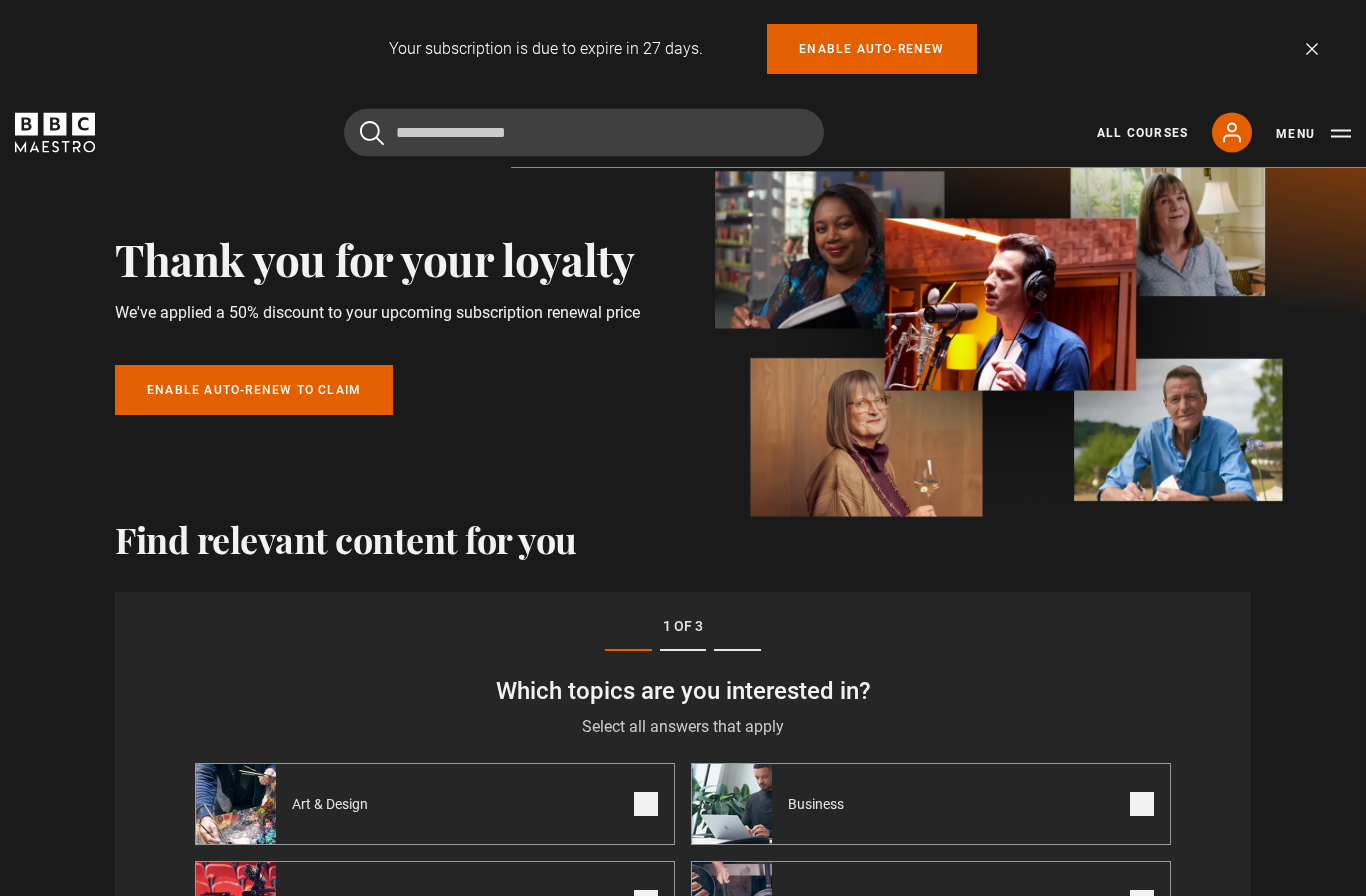 scroll, scrollTop: 0, scrollLeft: 0, axis: both 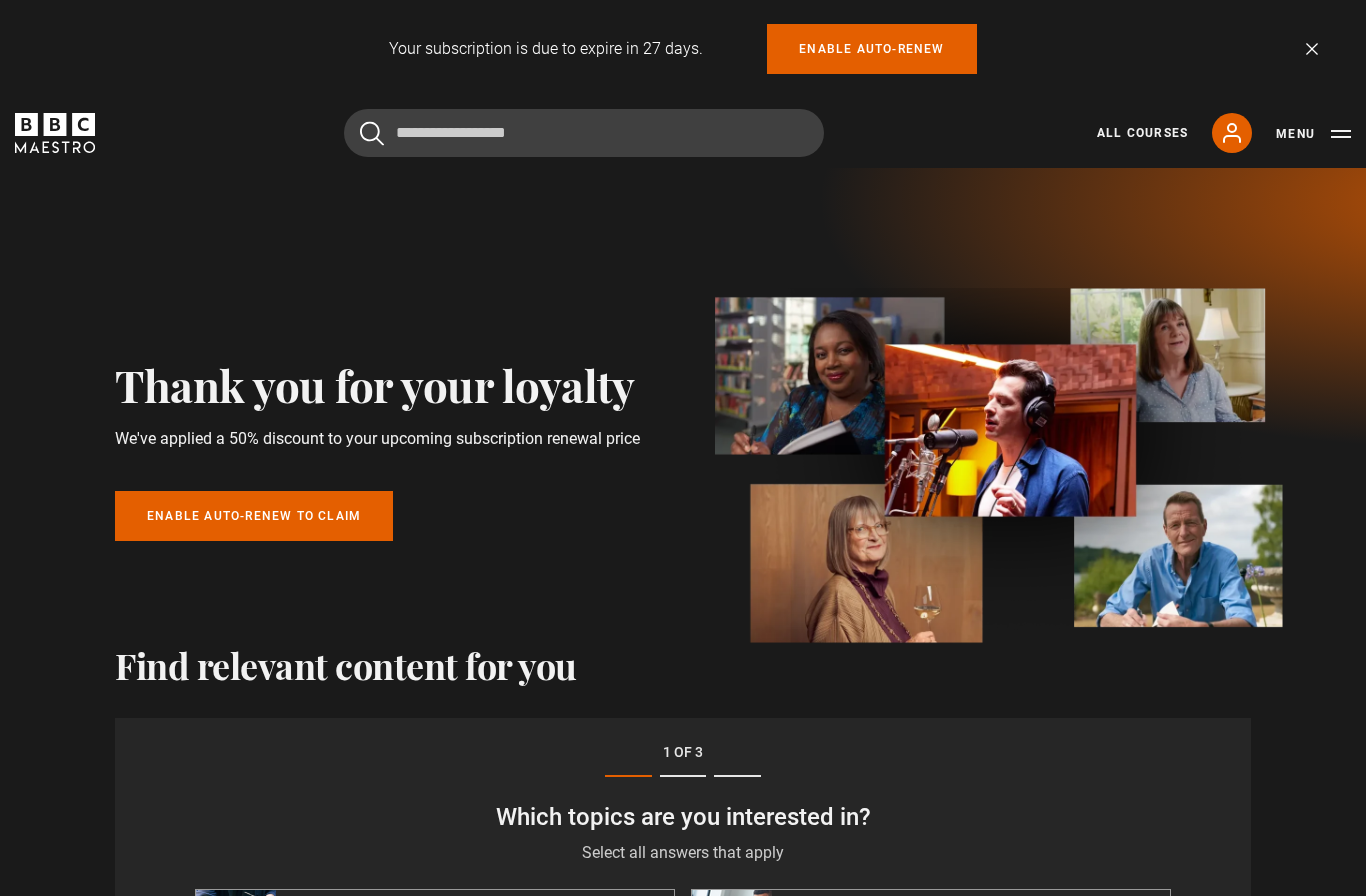 click on "My Account" at bounding box center [1232, 133] 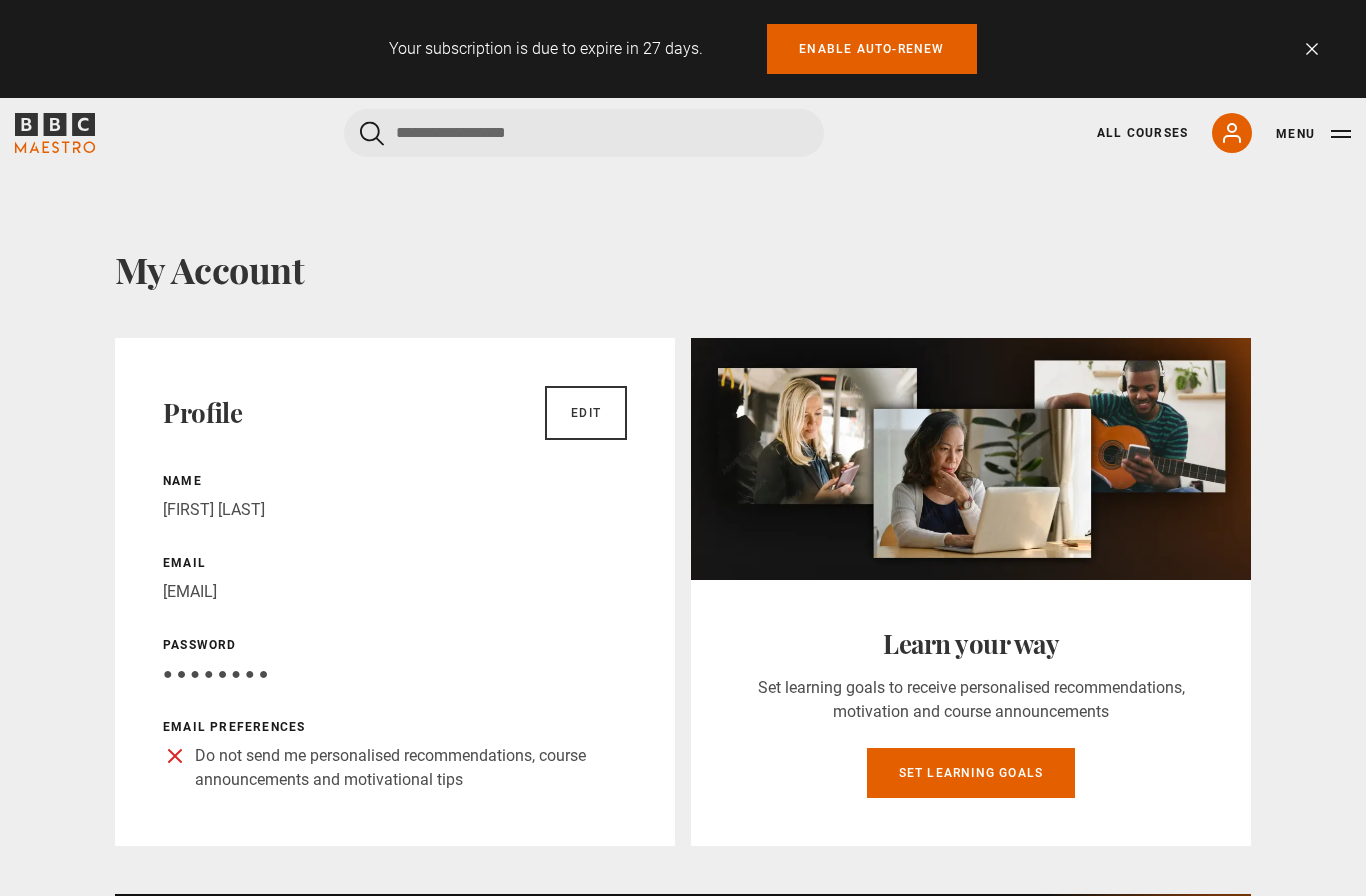 scroll, scrollTop: 0, scrollLeft: 0, axis: both 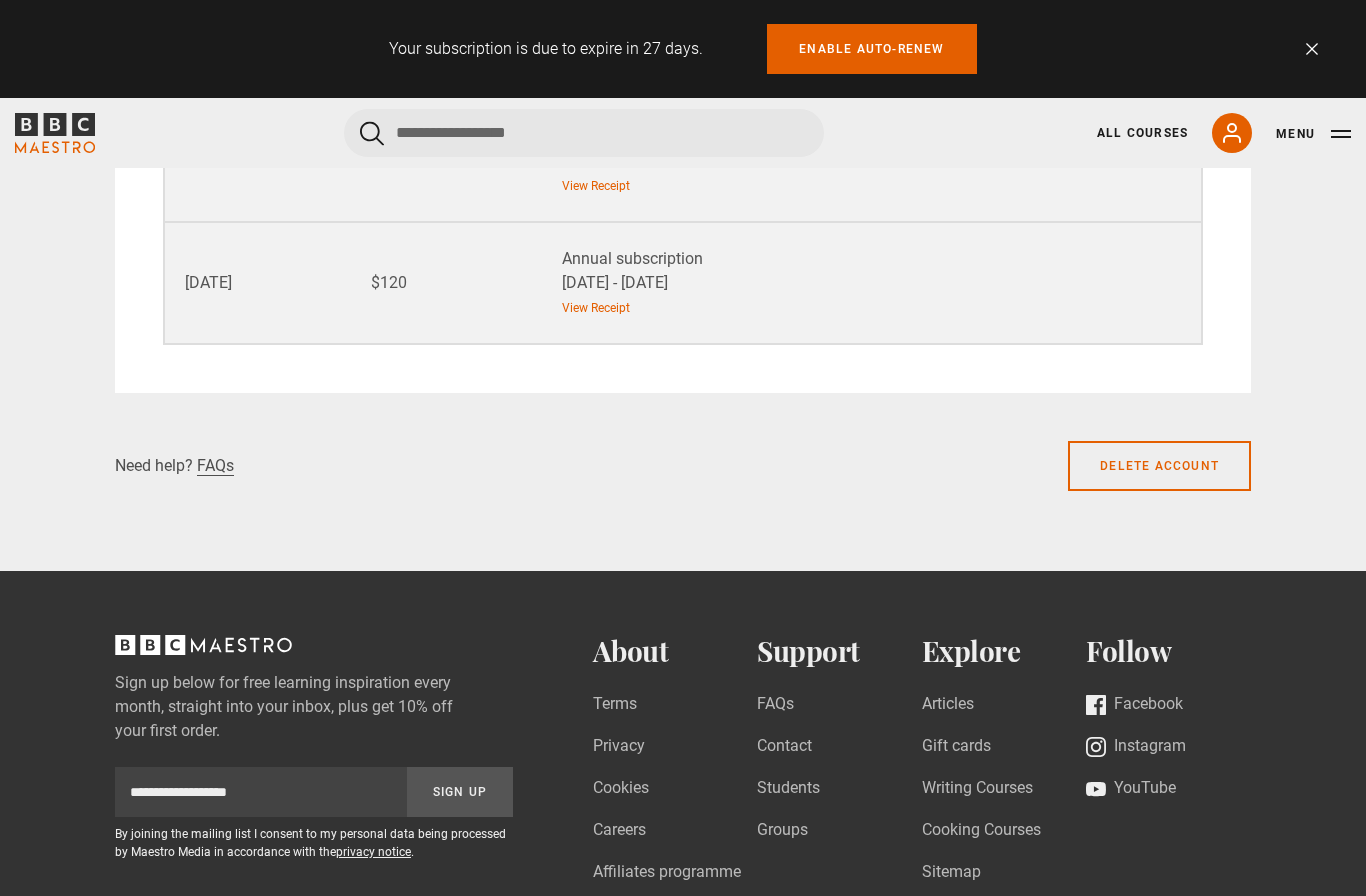 click on "Delete account" at bounding box center [1159, 466] 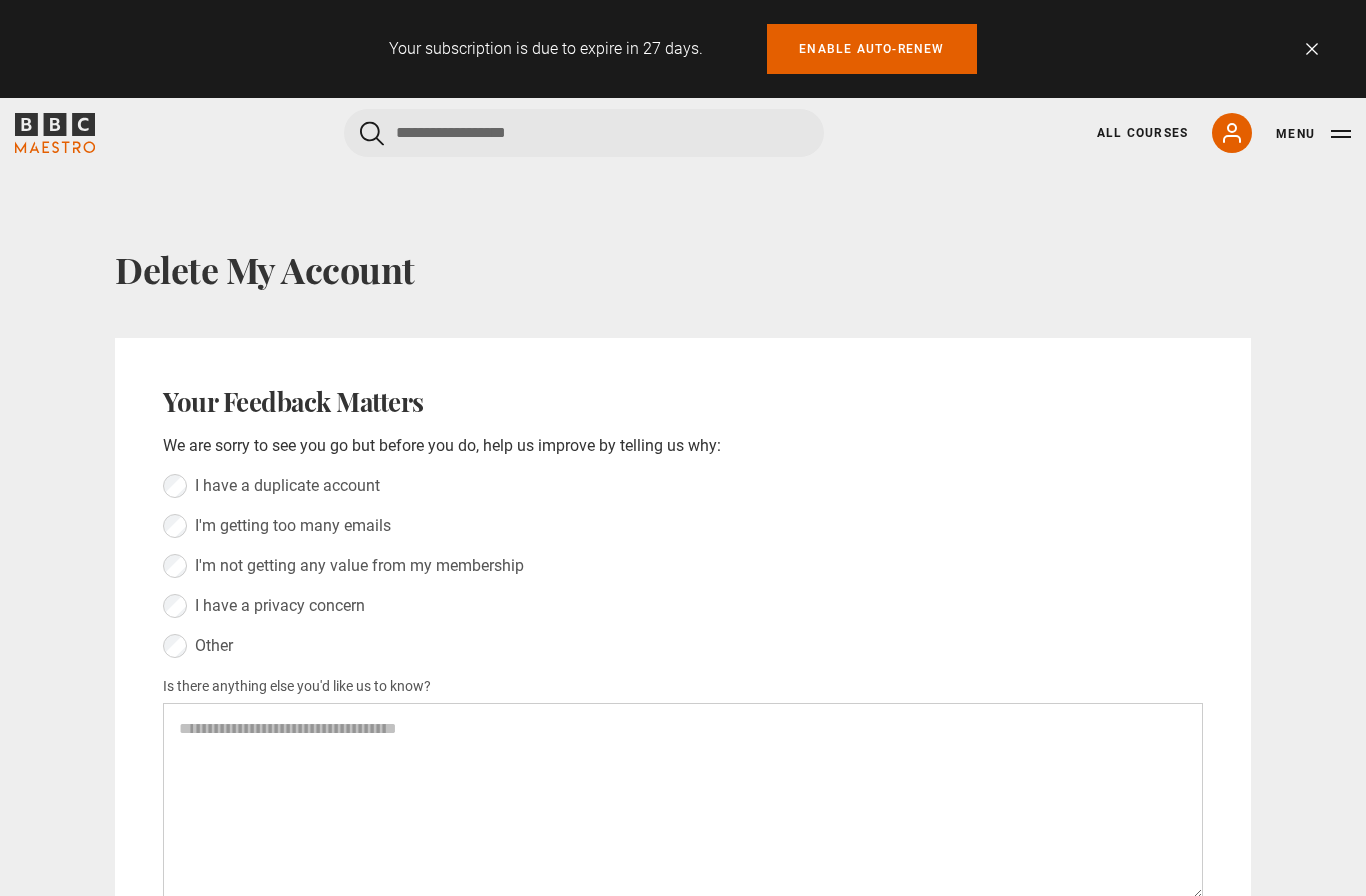 scroll, scrollTop: 0, scrollLeft: 0, axis: both 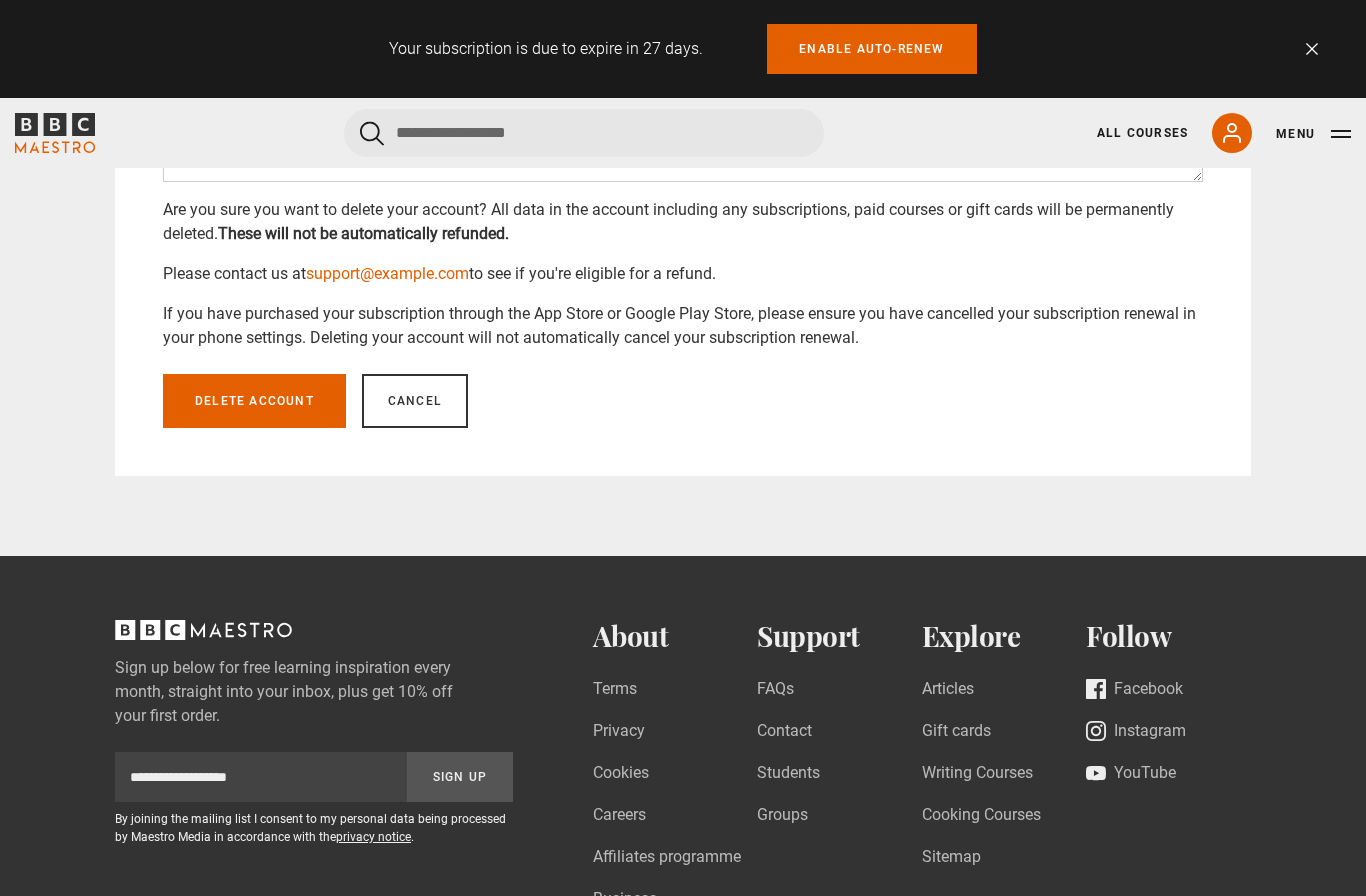 click on "Delete account" at bounding box center (254, 401) 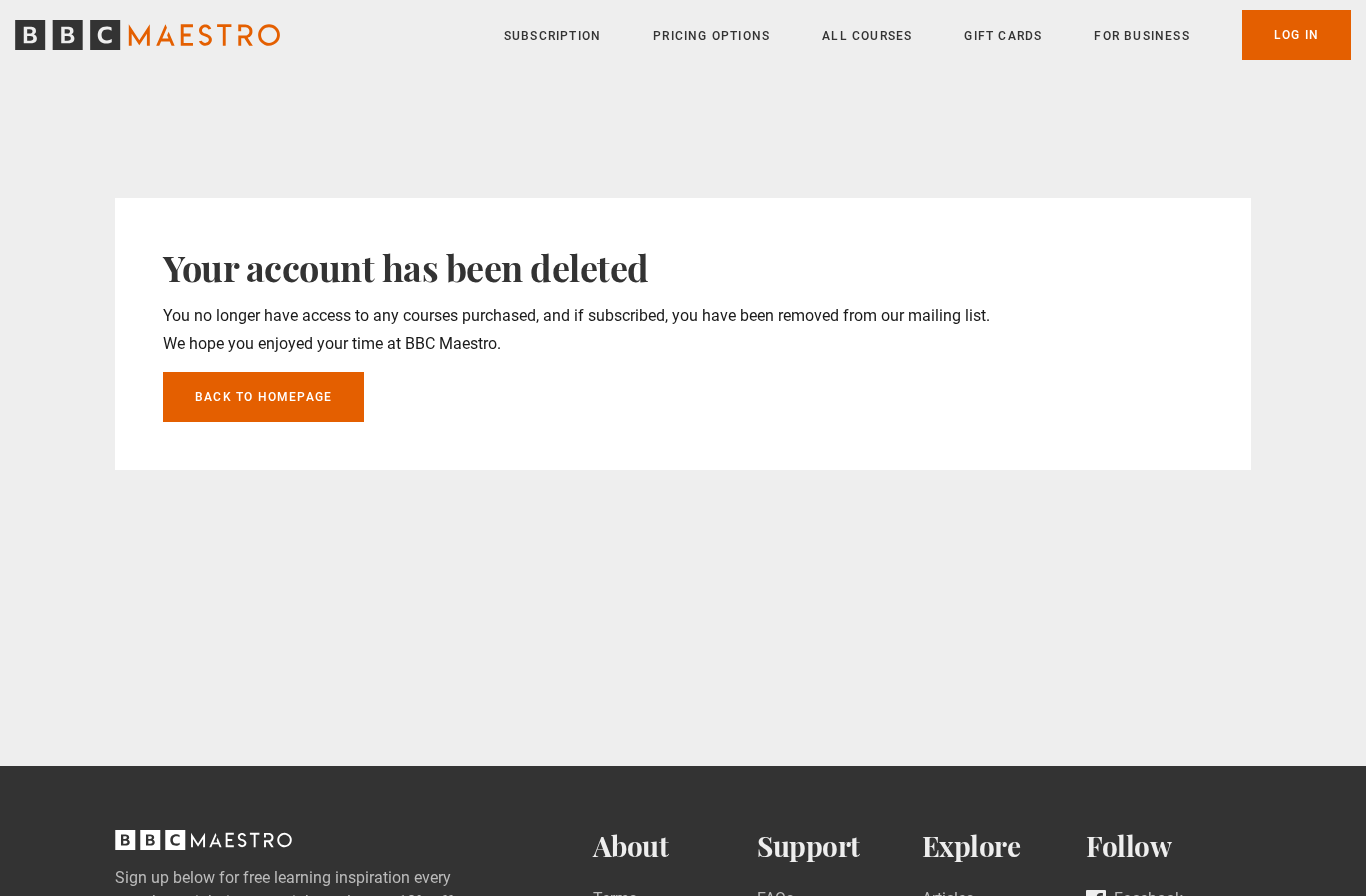 scroll, scrollTop: 0, scrollLeft: 0, axis: both 